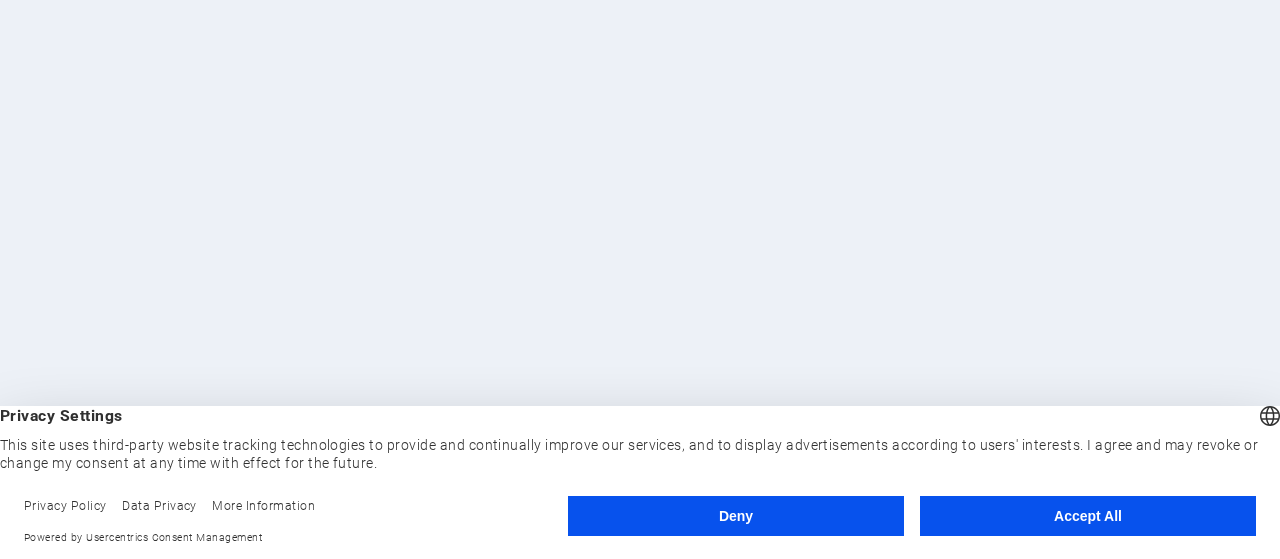 scroll, scrollTop: 0, scrollLeft: 0, axis: both 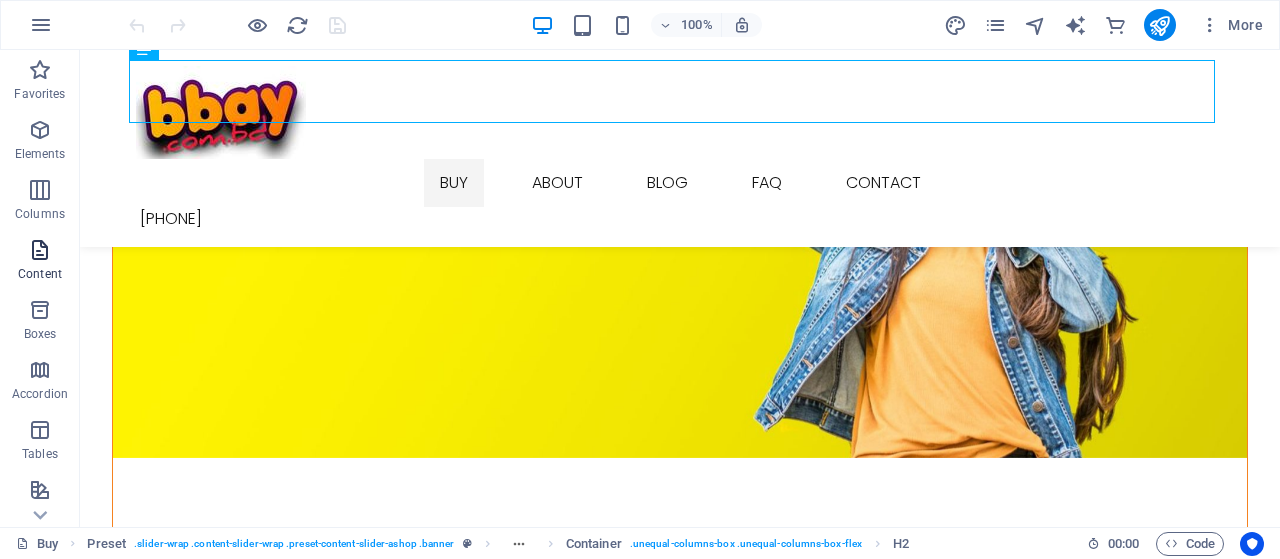 click at bounding box center (40, 250) 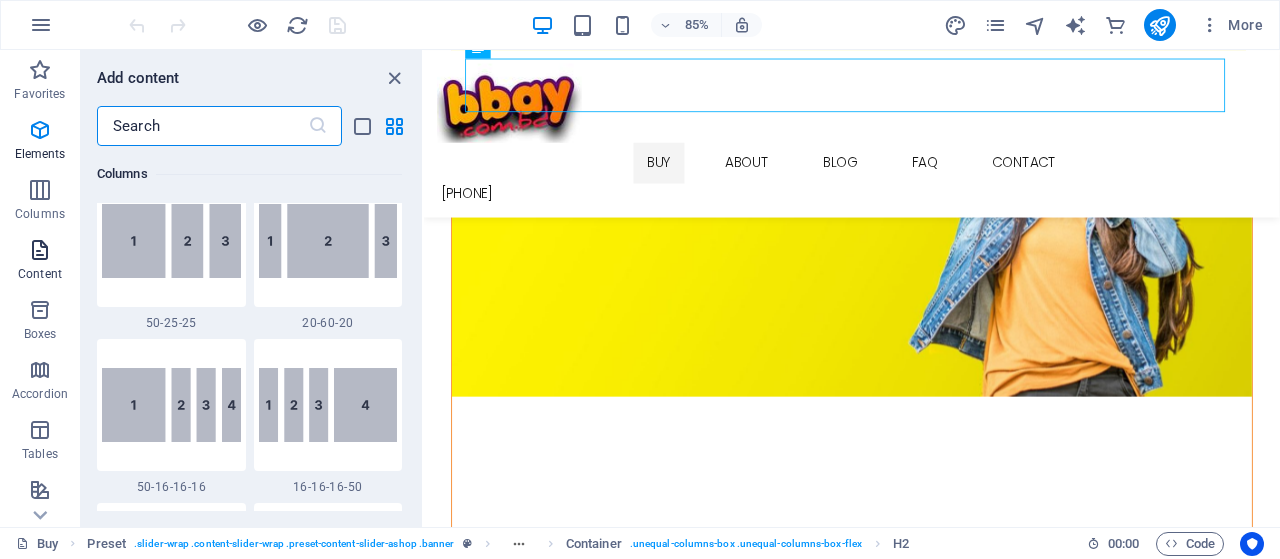 scroll, scrollTop: 3499, scrollLeft: 0, axis: vertical 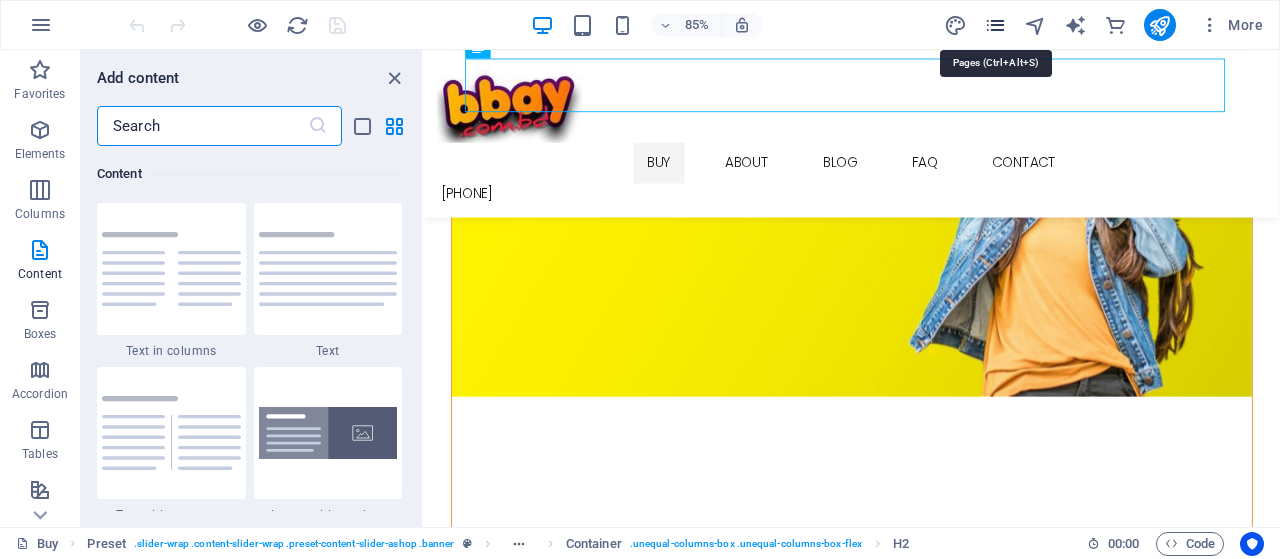click at bounding box center (995, 25) 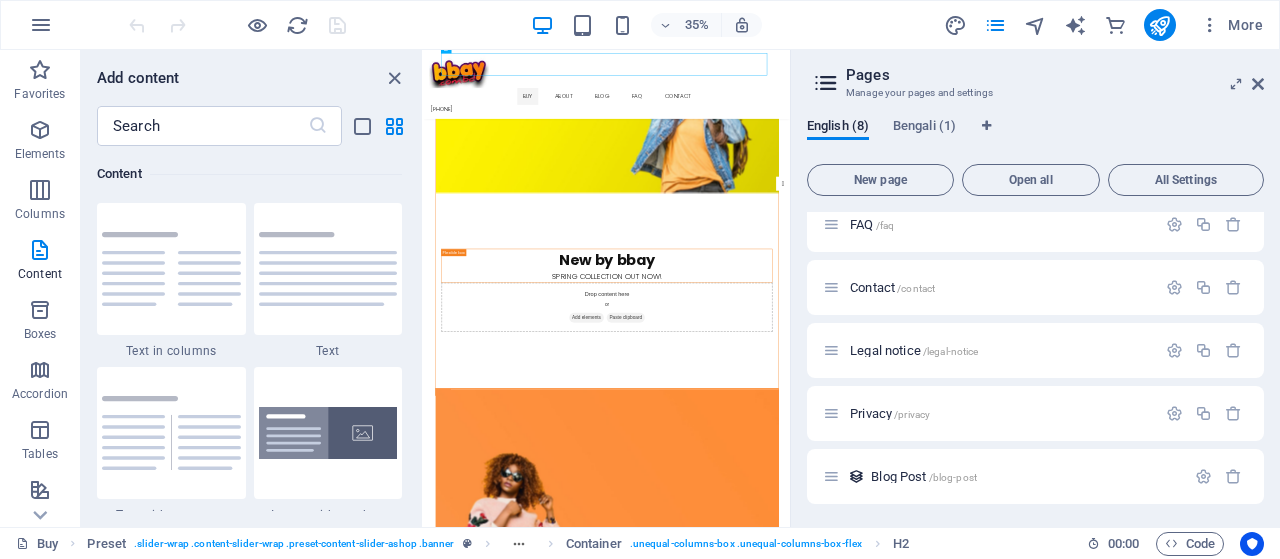 scroll, scrollTop: 204, scrollLeft: 0, axis: vertical 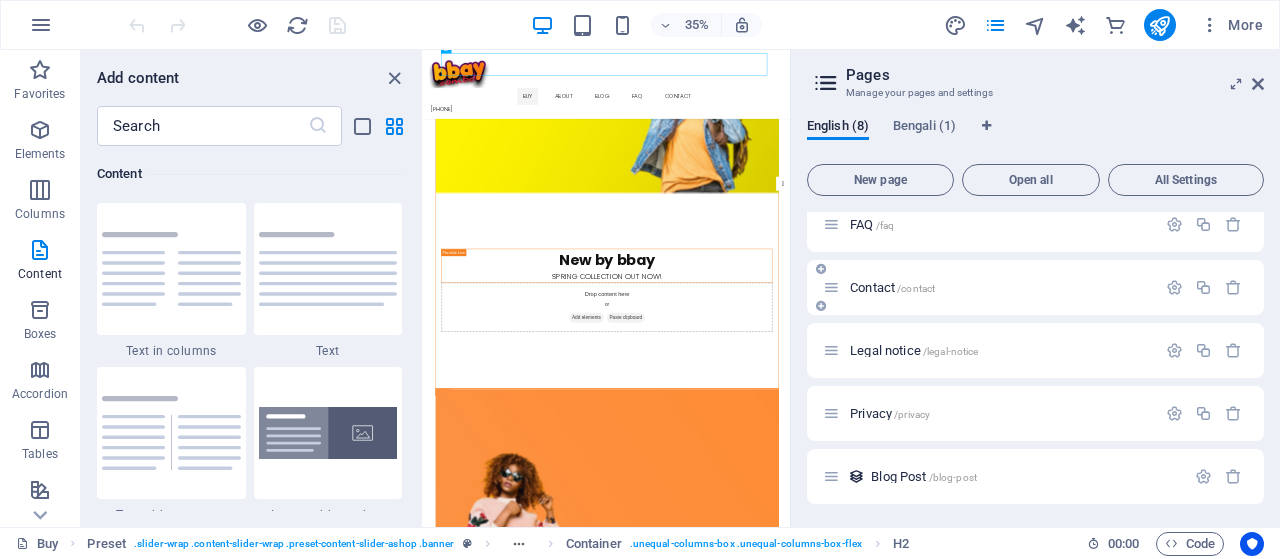 click on "Contact /contact" at bounding box center (892, 287) 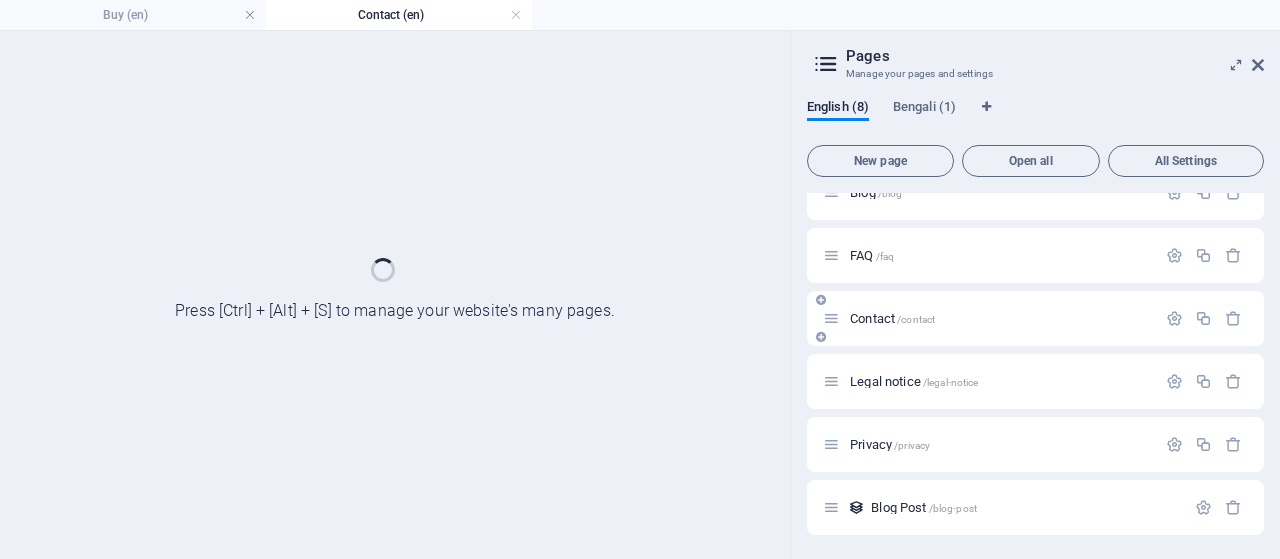 scroll, scrollTop: 0, scrollLeft: 0, axis: both 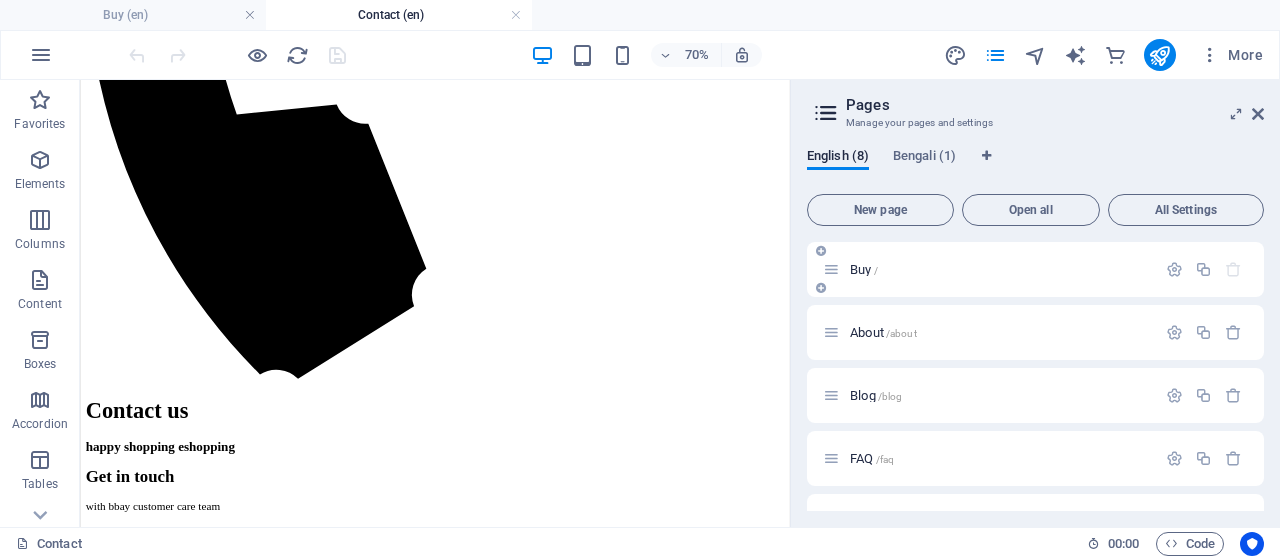 click on "Buy /" at bounding box center (864, 269) 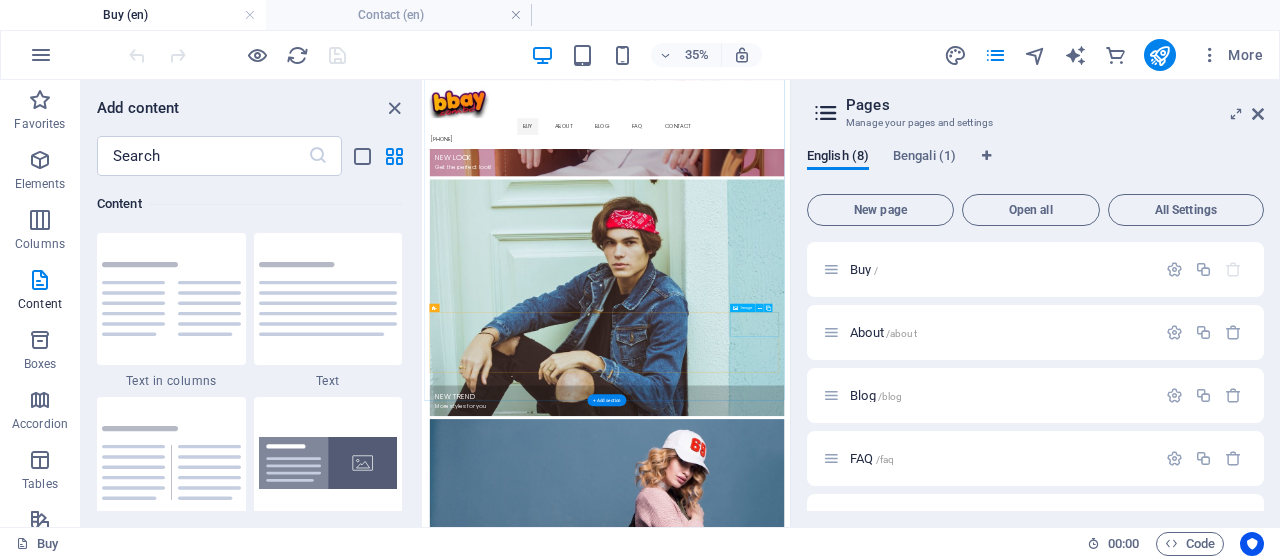 scroll, scrollTop: 4200, scrollLeft: 0, axis: vertical 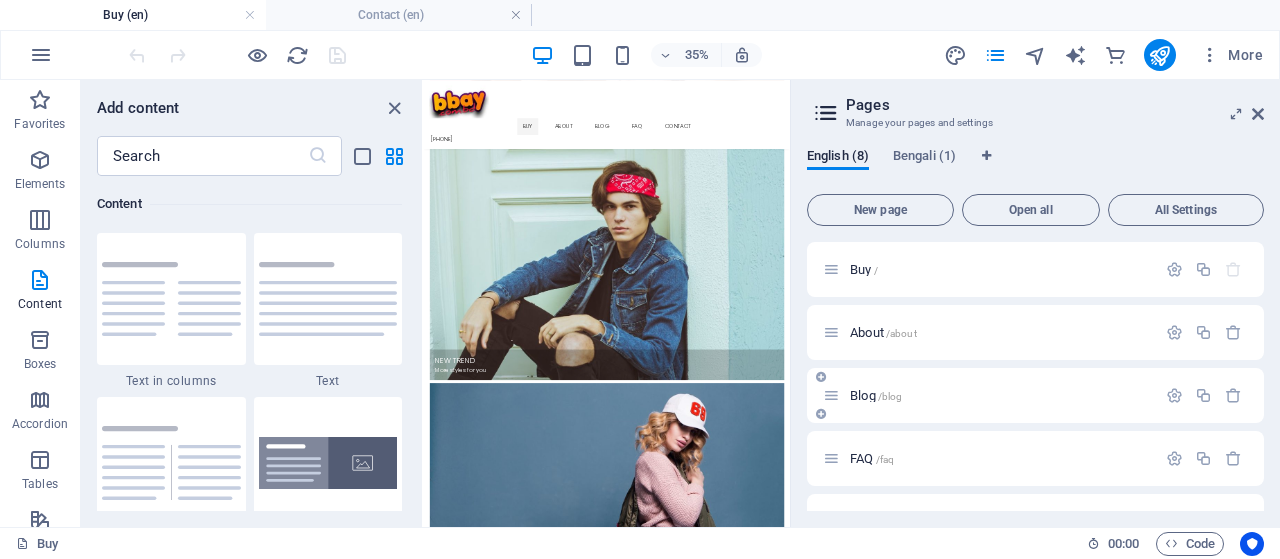 click on "Blog /blog" at bounding box center (876, 395) 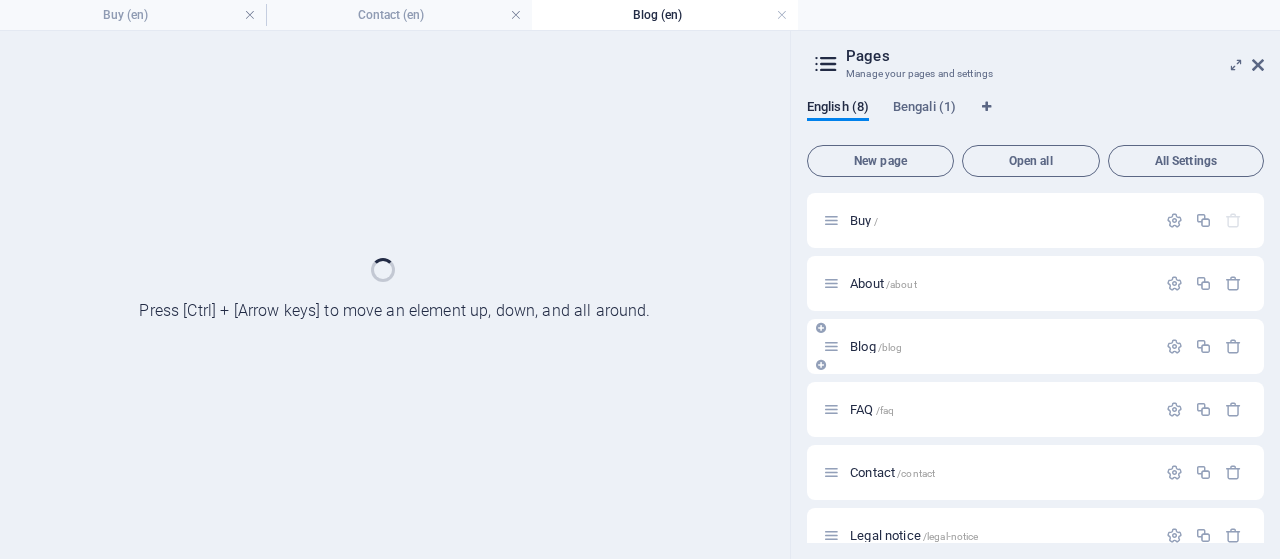 scroll, scrollTop: 0, scrollLeft: 0, axis: both 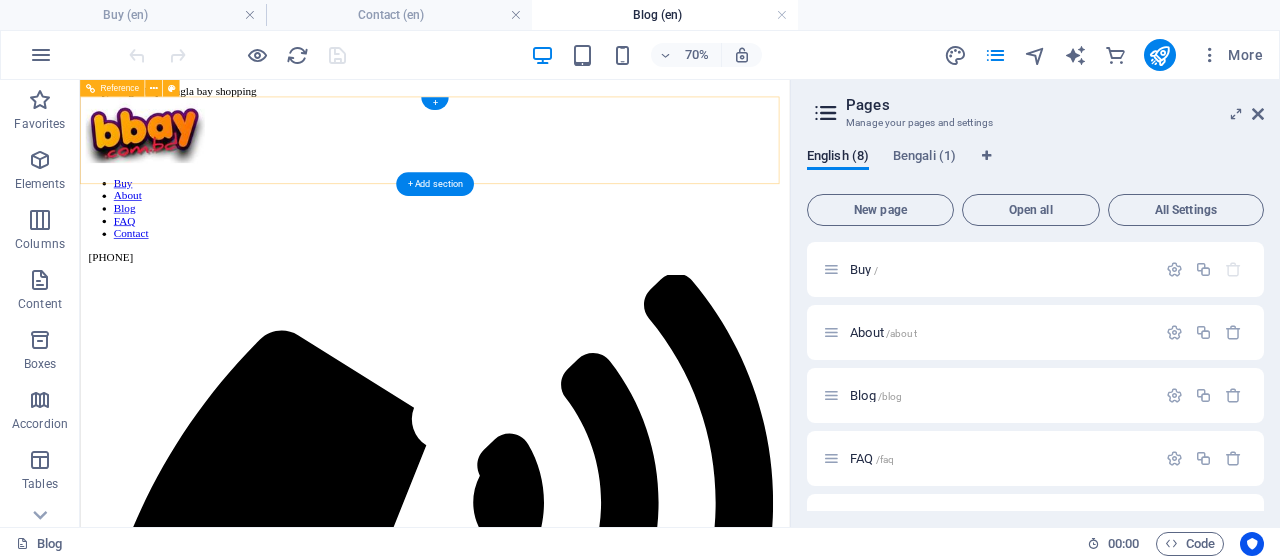 click on "Buy About Blog FAQ Contact" at bounding box center [587, 264] 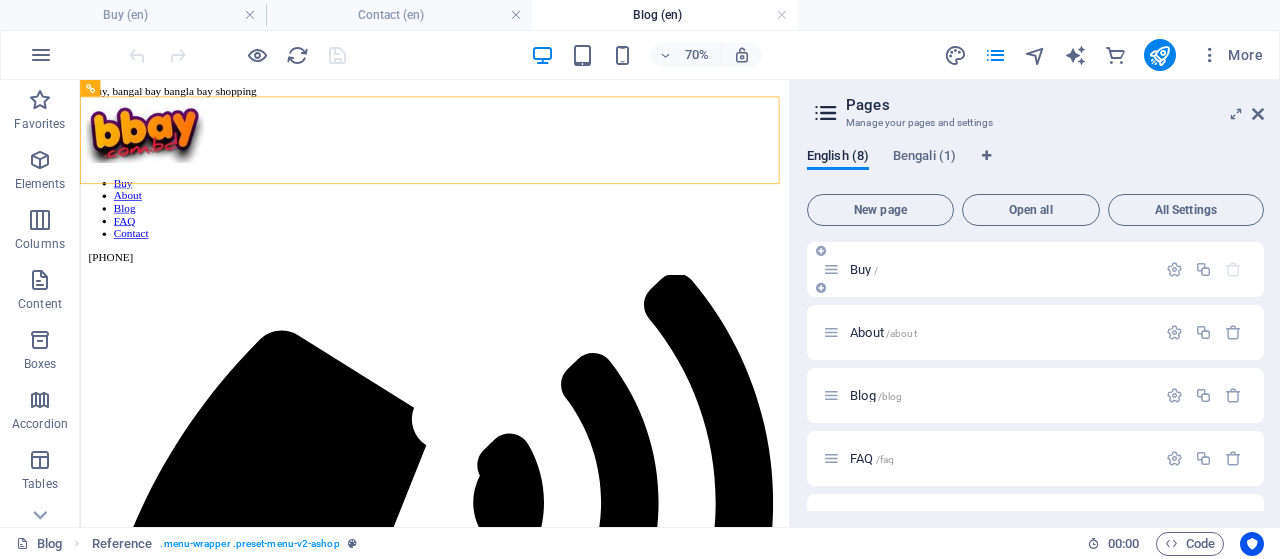 click on "Buy /" at bounding box center (864, 269) 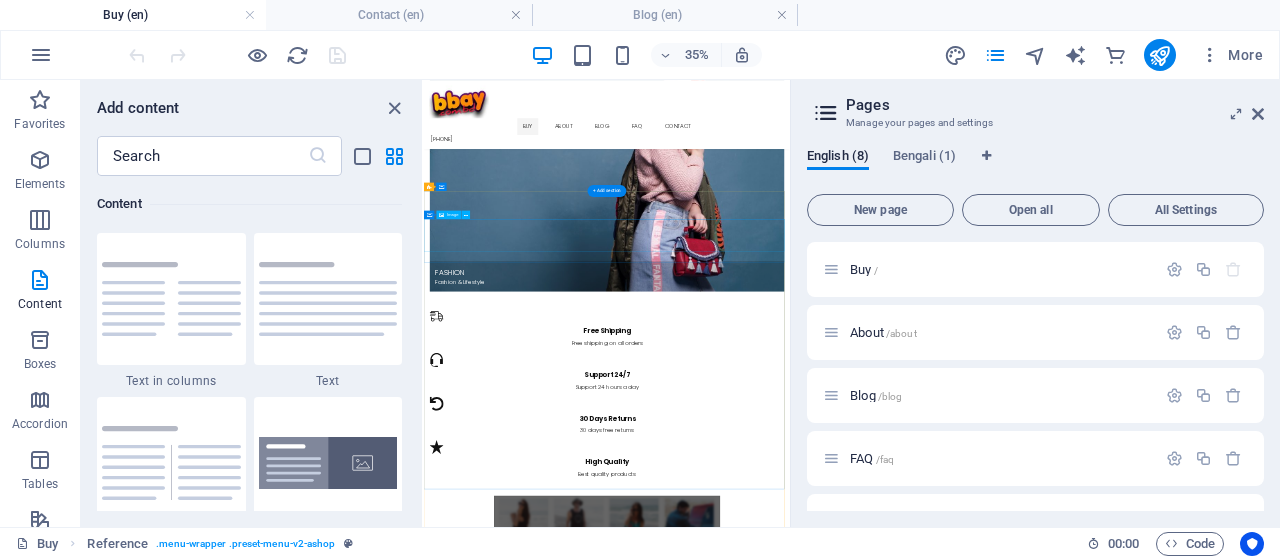 scroll, scrollTop: 5142, scrollLeft: 0, axis: vertical 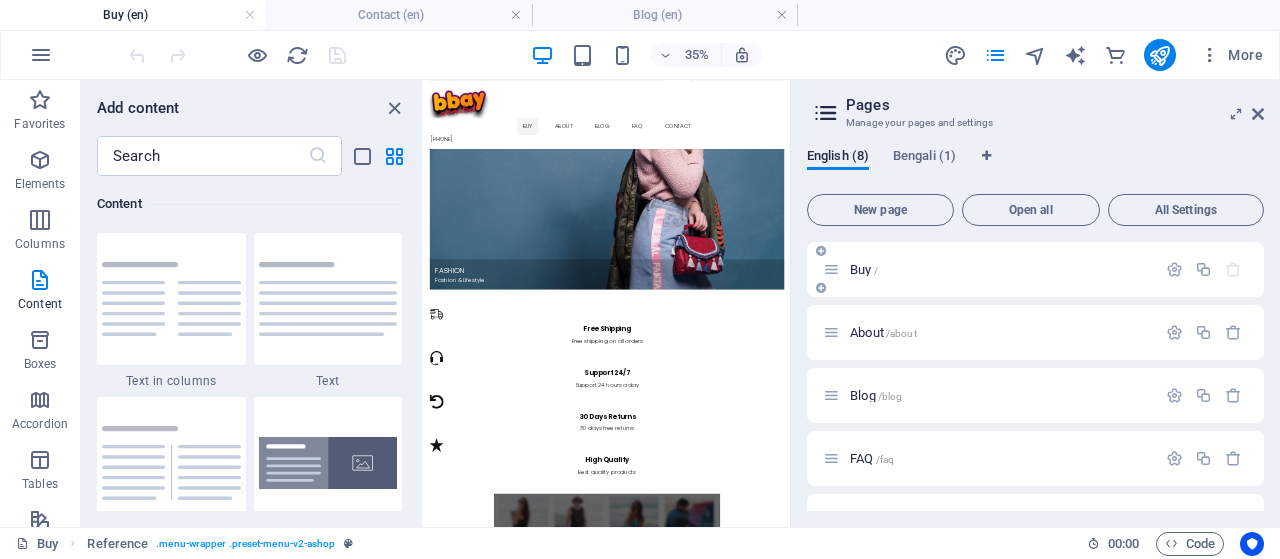 click on "Buy /" at bounding box center (864, 269) 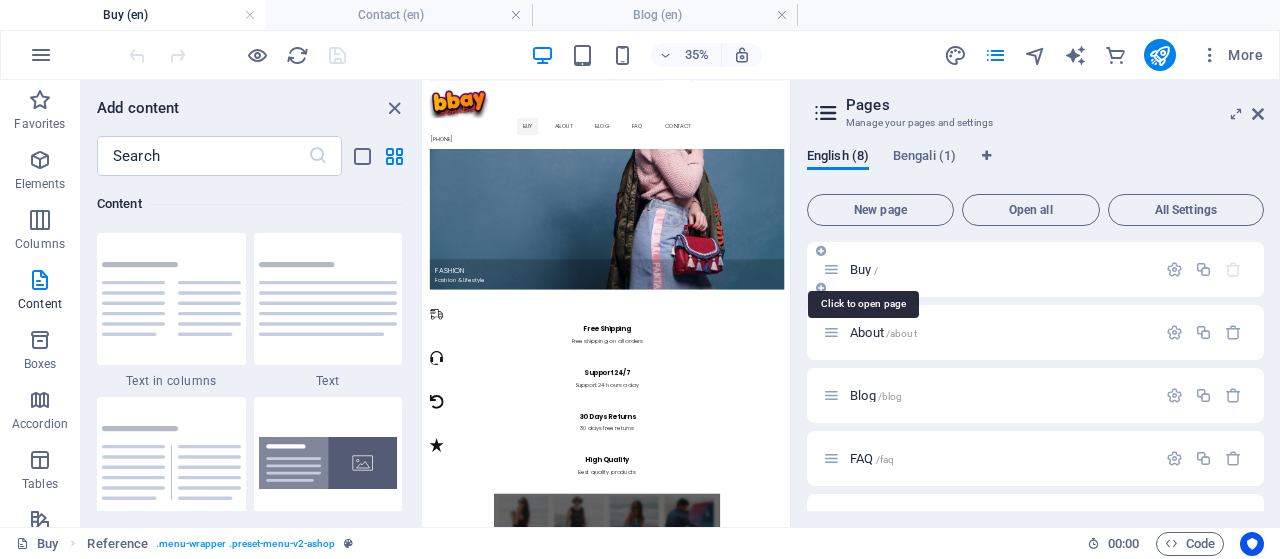 click on "Buy /" at bounding box center [864, 269] 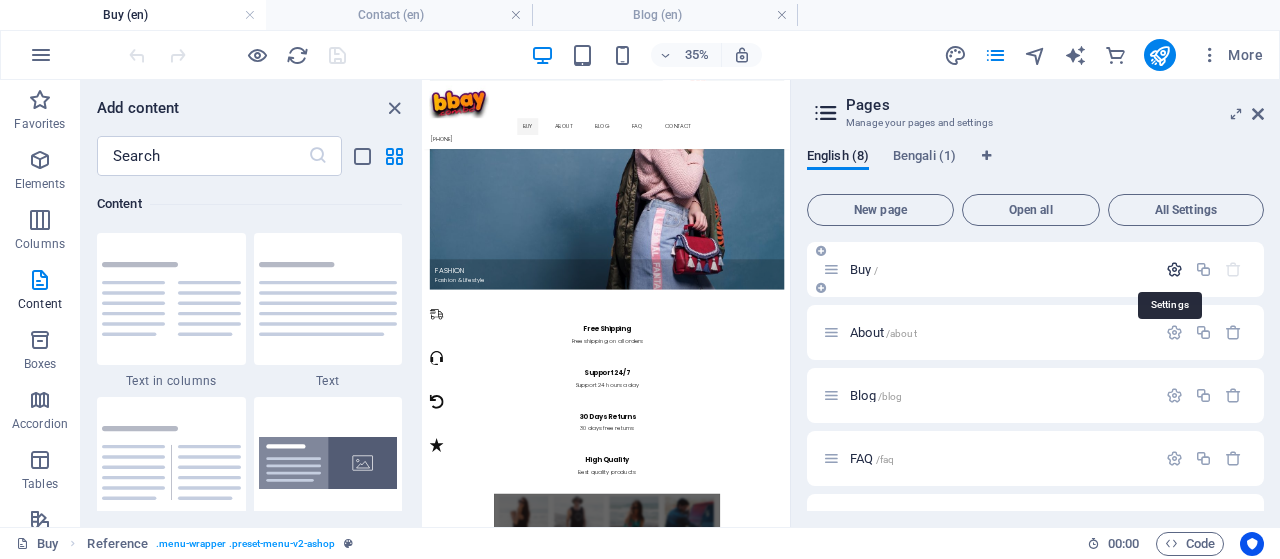 click at bounding box center [1174, 269] 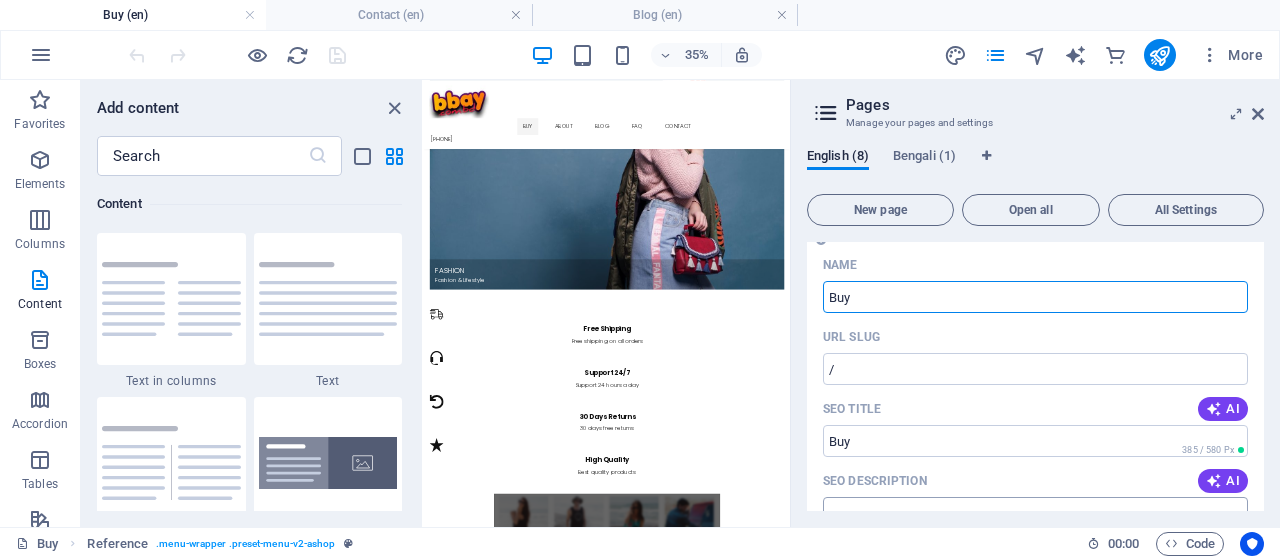 scroll, scrollTop: 0, scrollLeft: 0, axis: both 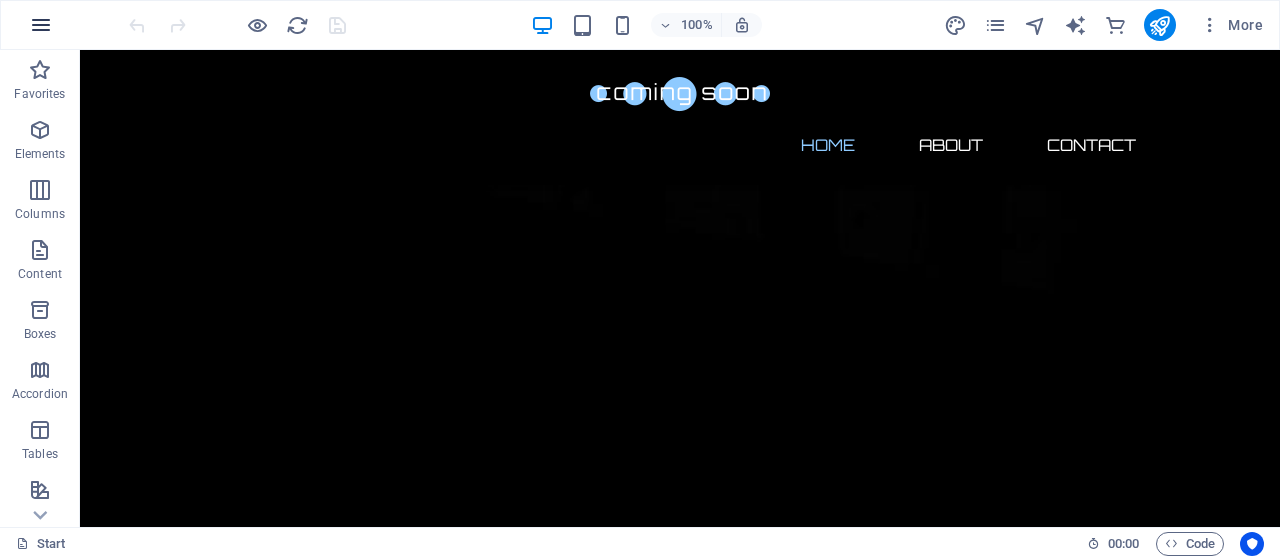 click at bounding box center [41, 25] 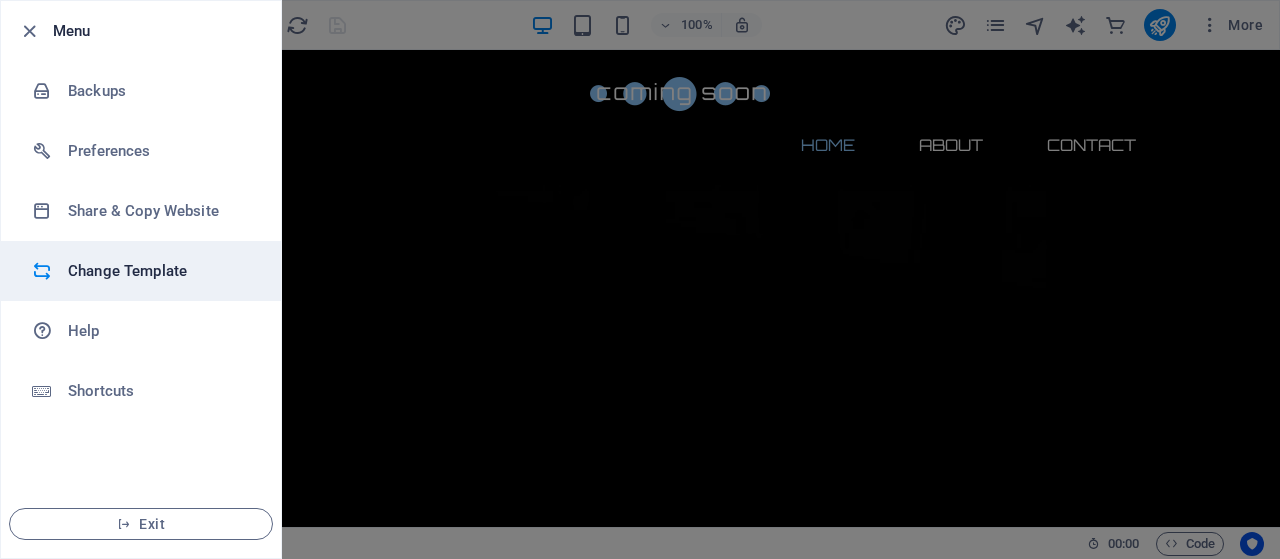 click on "Change Template" at bounding box center [160, 271] 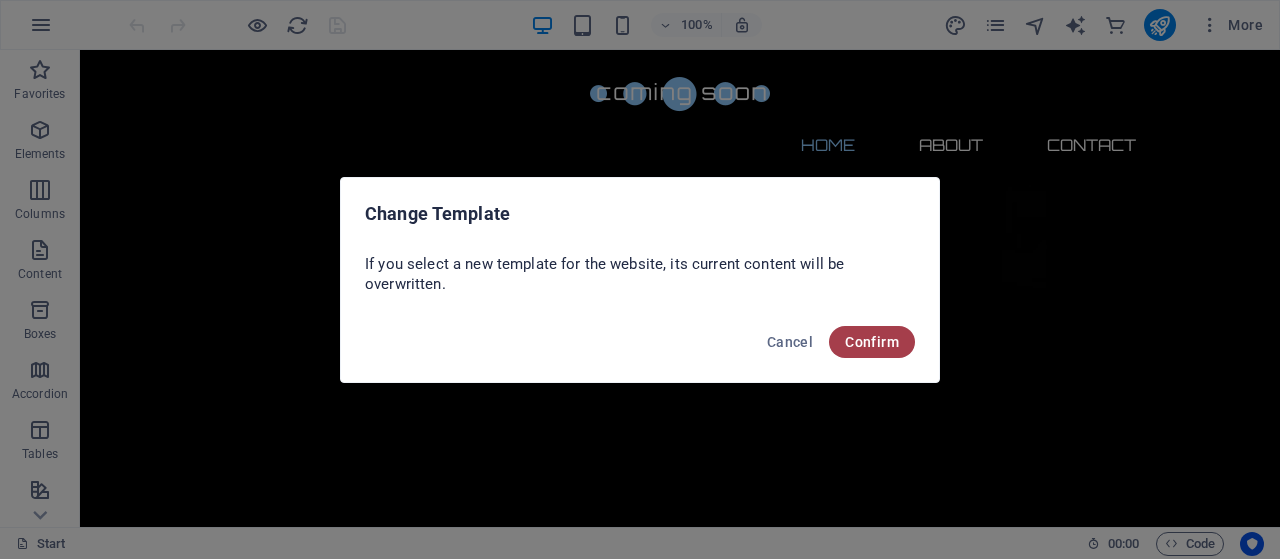click on "Confirm" at bounding box center [872, 342] 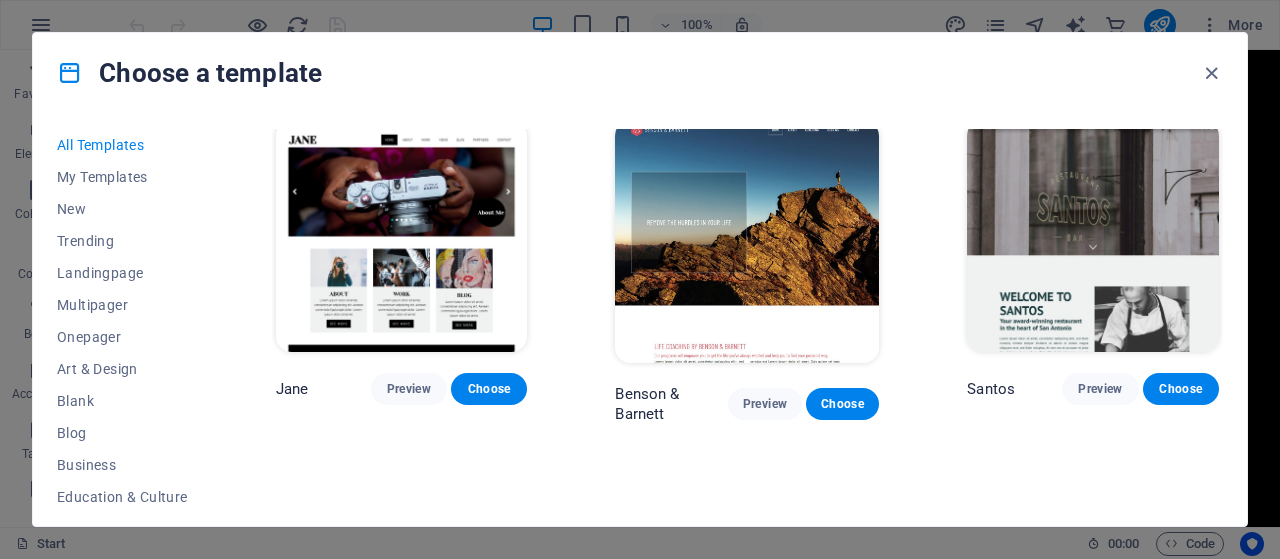 scroll, scrollTop: 18500, scrollLeft: 0, axis: vertical 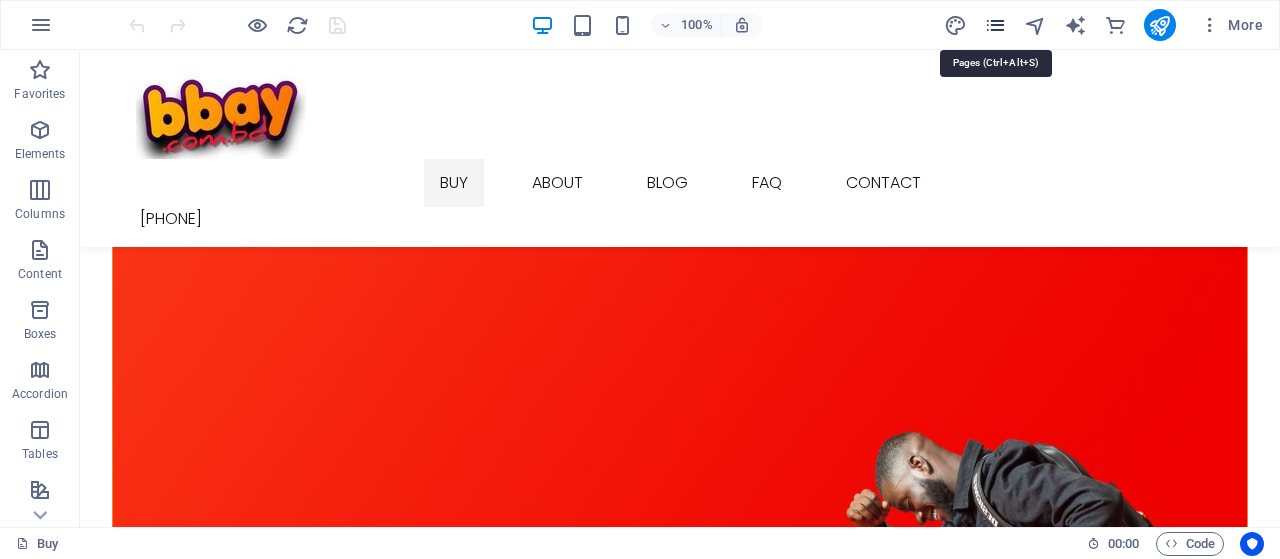 click at bounding box center (995, 25) 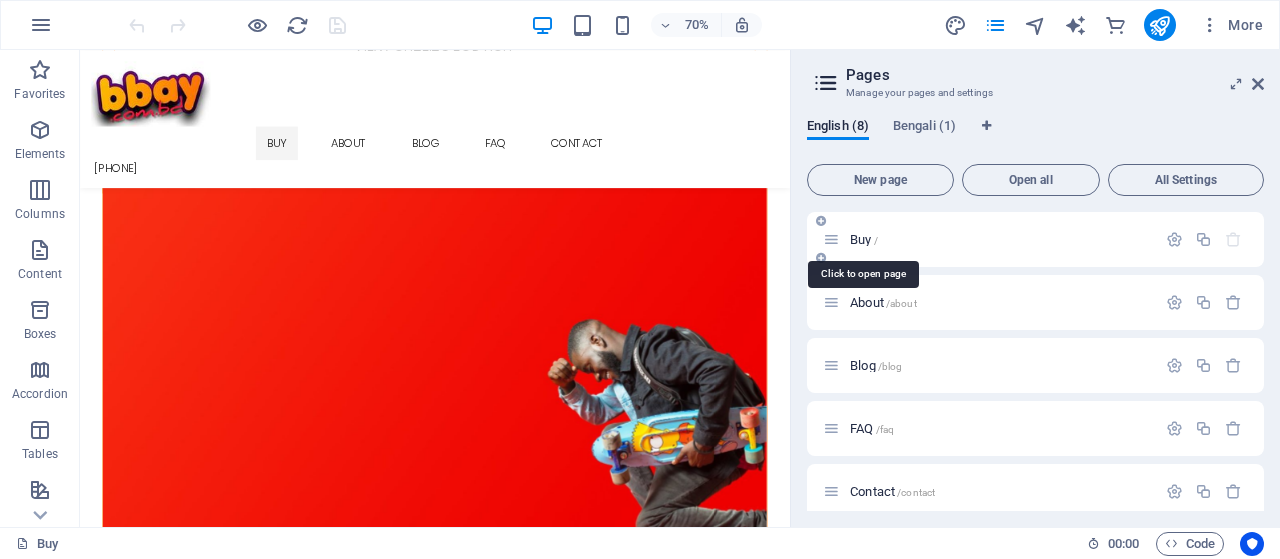 click on "Buy /" at bounding box center (864, 239) 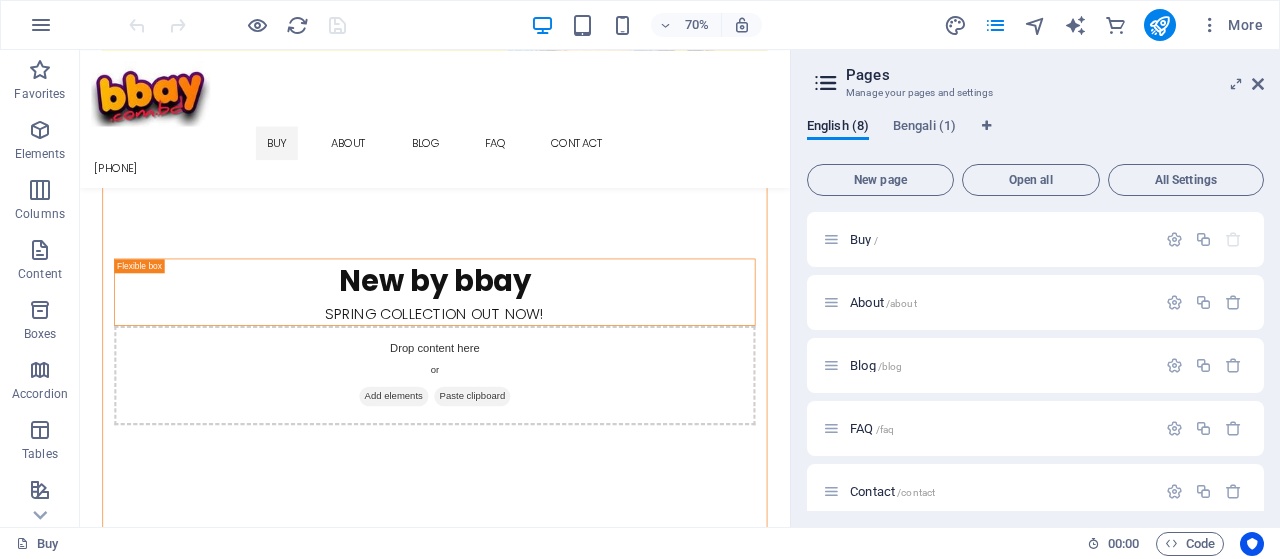 scroll, scrollTop: 568, scrollLeft: 0, axis: vertical 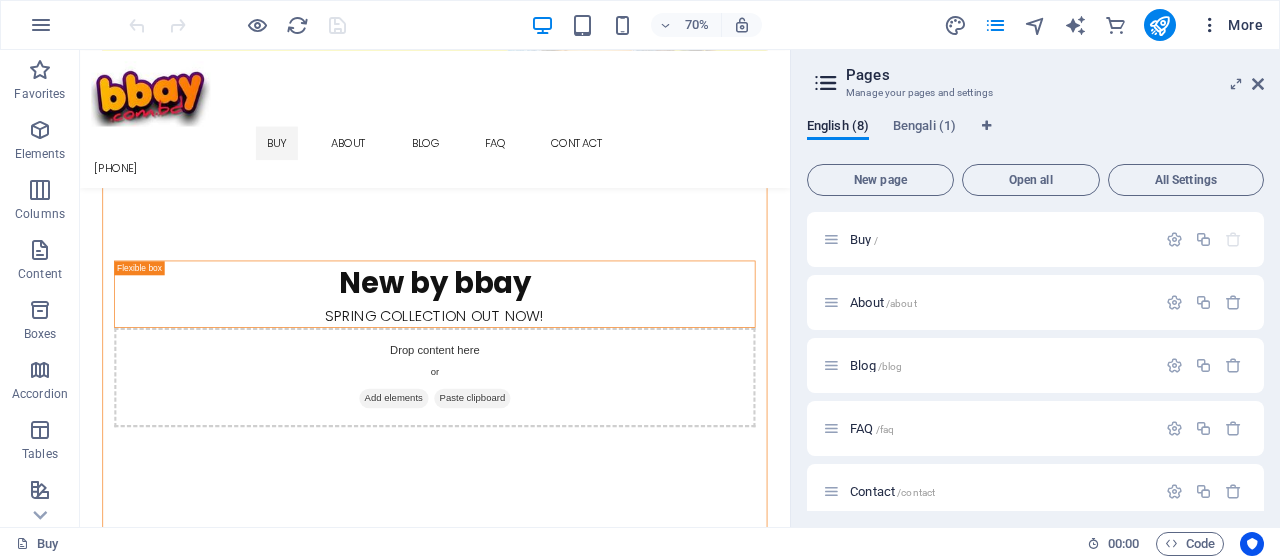 click at bounding box center (1210, 25) 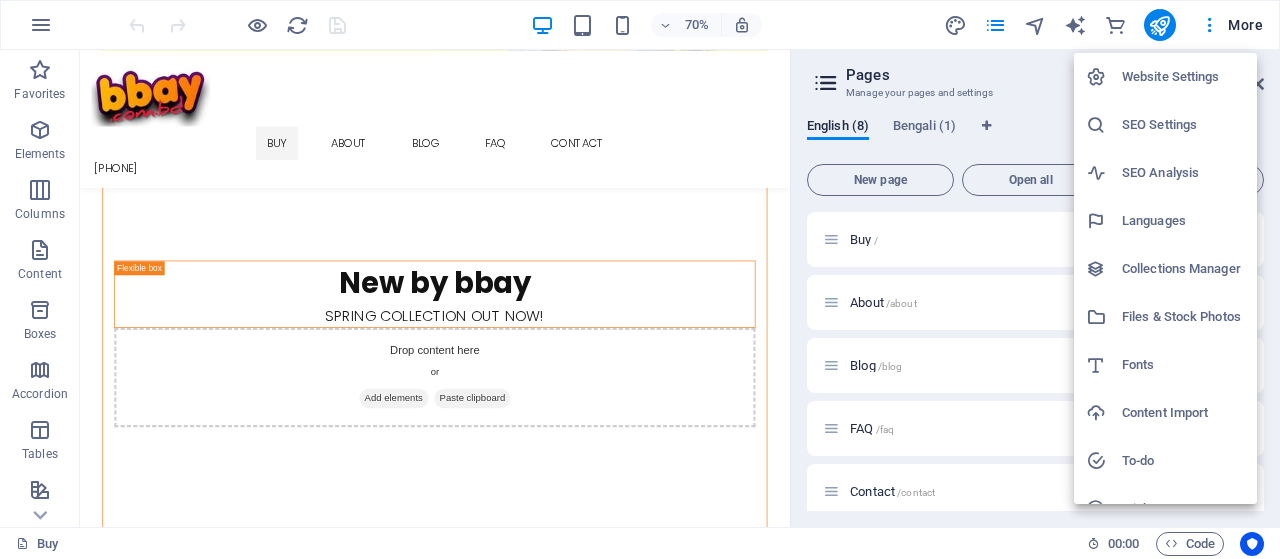 click on "Website Settings" at bounding box center [1183, 77] 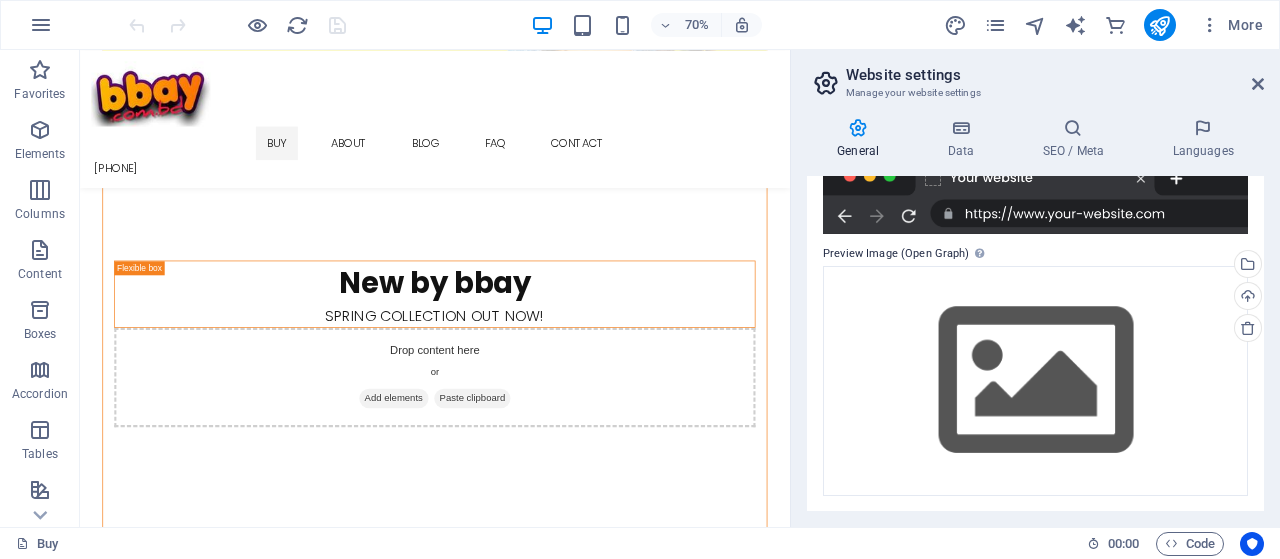 scroll, scrollTop: 0, scrollLeft: 0, axis: both 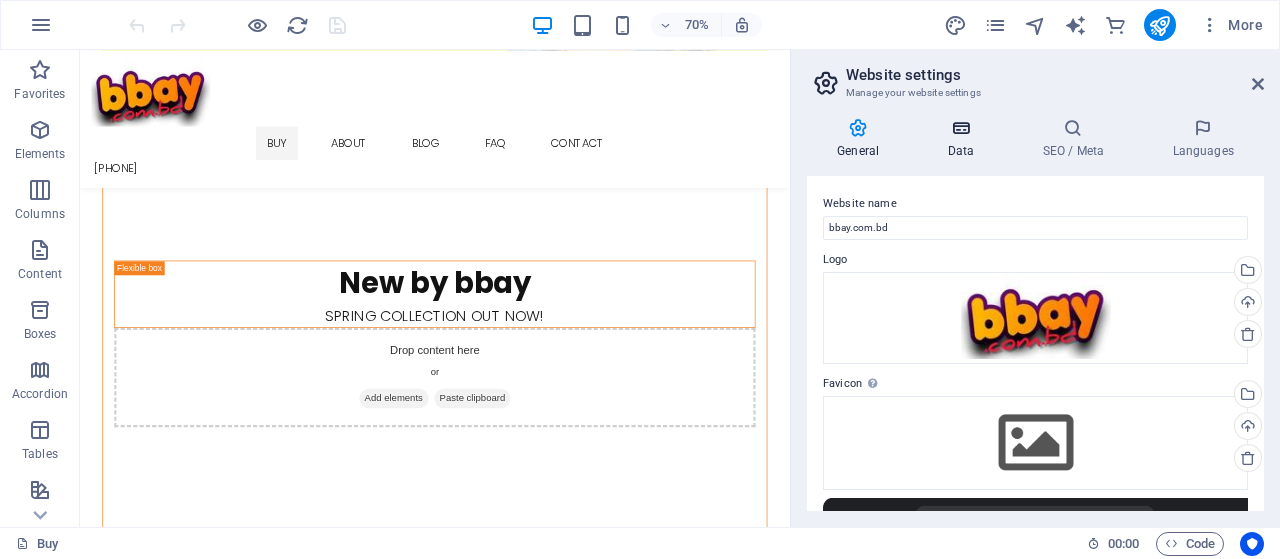 click at bounding box center (960, 128) 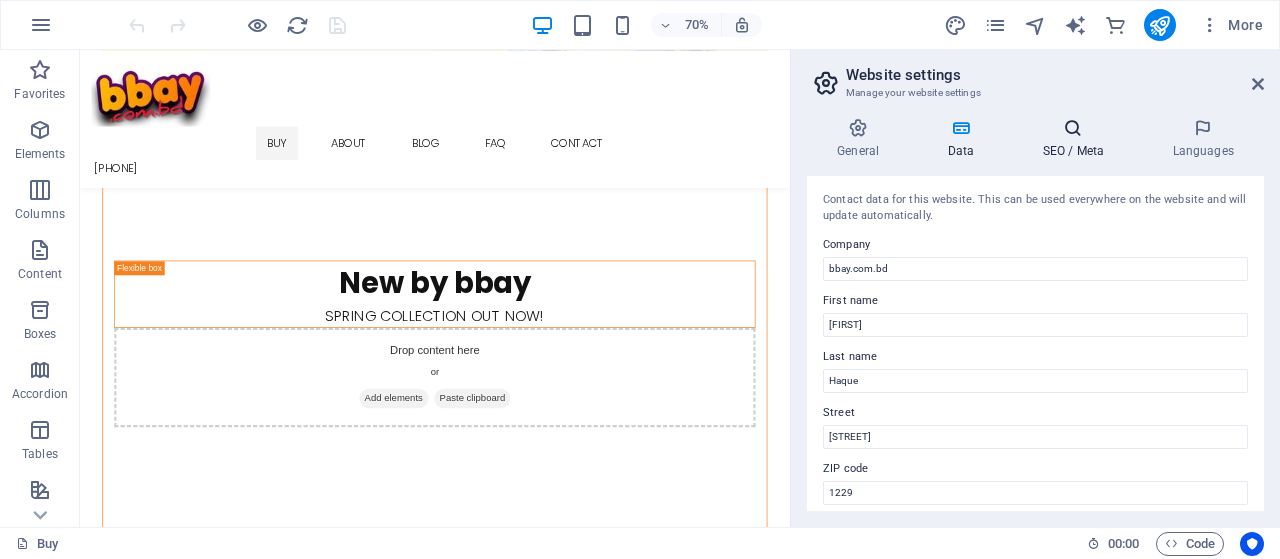 click at bounding box center (1073, 128) 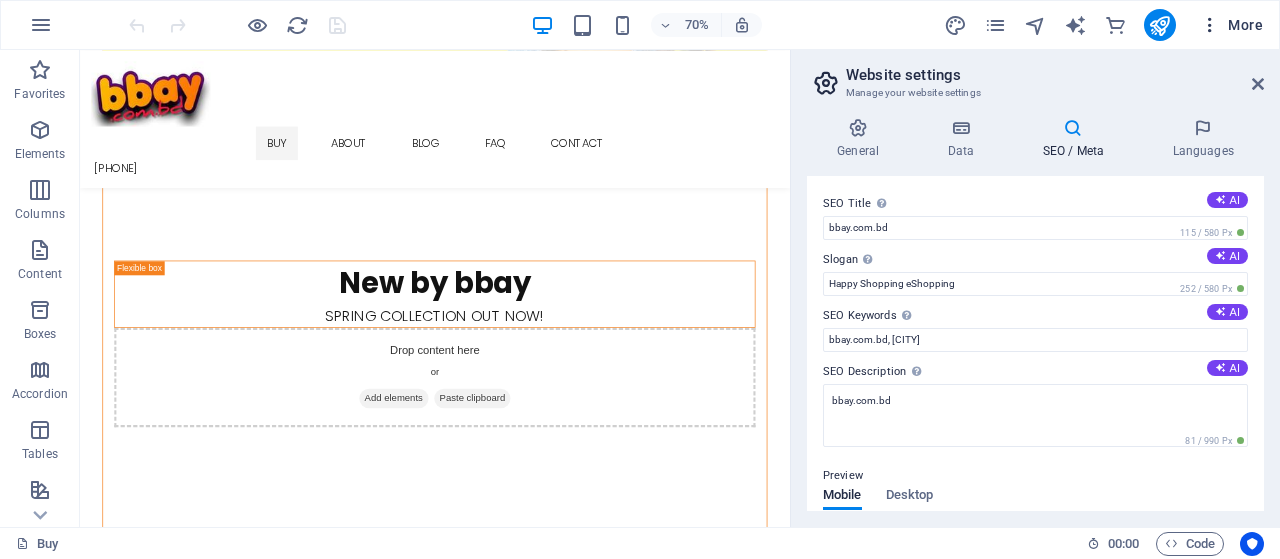 type 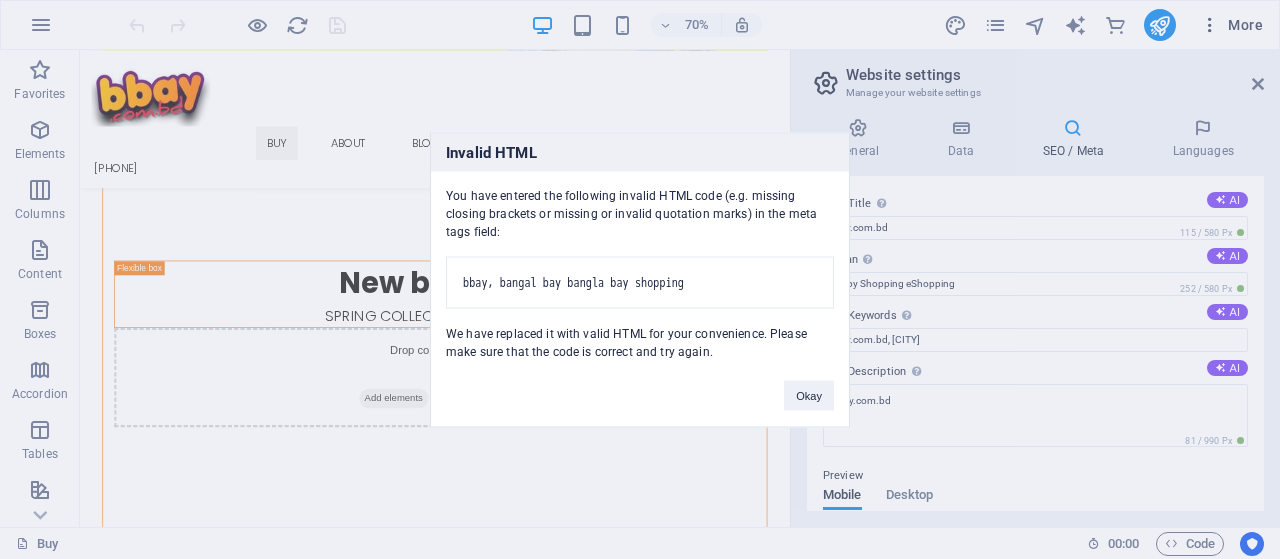 click on "Invalid HTML
You have entered the following invalid HTML code (e.g. missing closing brackets or missing or invalid quotation marks) in the meta tags field:
bbay, bangal bay bangla bay shopping
We have replaced it with valid HTML for your convenience. Please make sure that the code is correct and try again.
Okay" at bounding box center [640, 279] 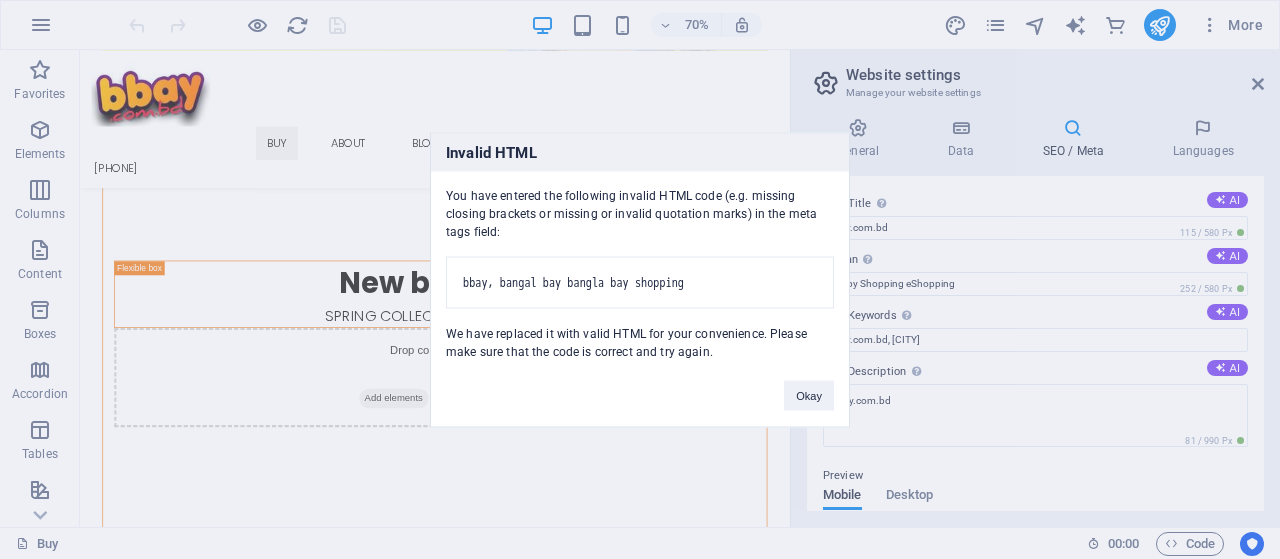 click on "Invalid HTML
You have entered the following invalid HTML code (e.g. missing closing brackets or missing or invalid quotation marks) in the meta tags field:
bbay, bangal bay bangla bay shopping
We have replaced it with valid HTML for your convenience. Please make sure that the code is correct and try again.
Okay" at bounding box center [640, 279] 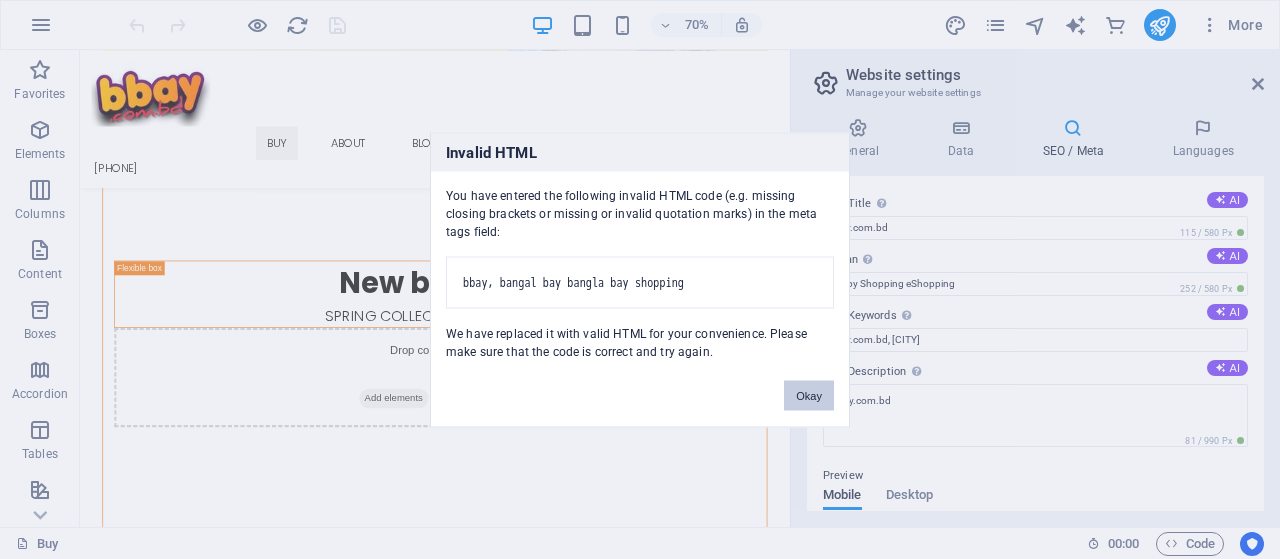 click on "Okay" at bounding box center (809, 395) 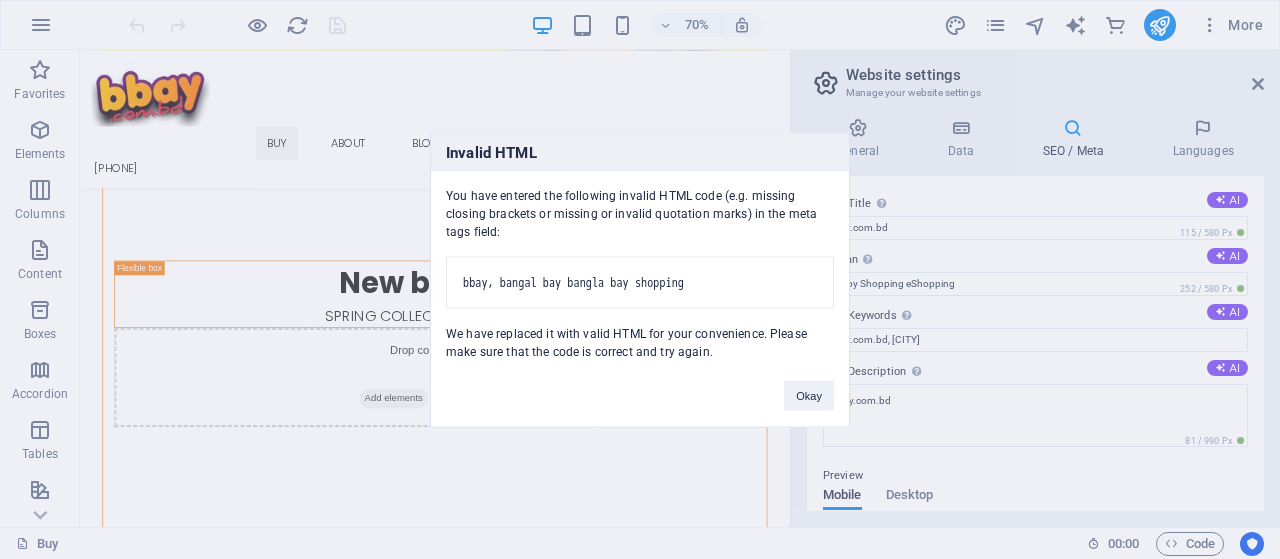 scroll, scrollTop: 418, scrollLeft: 0, axis: vertical 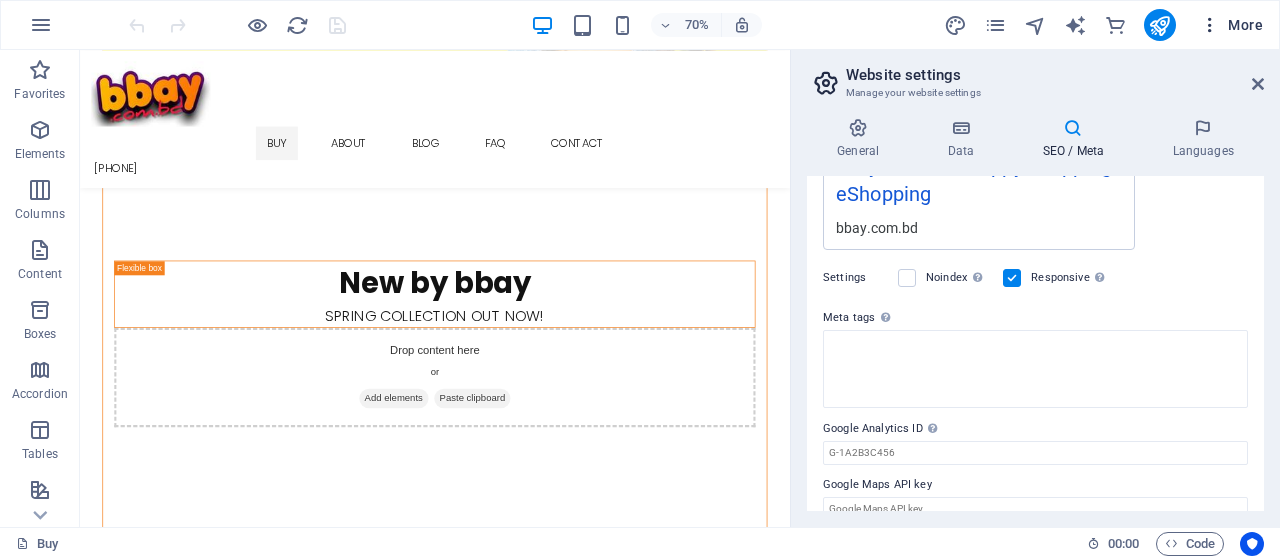 click at bounding box center (1210, 25) 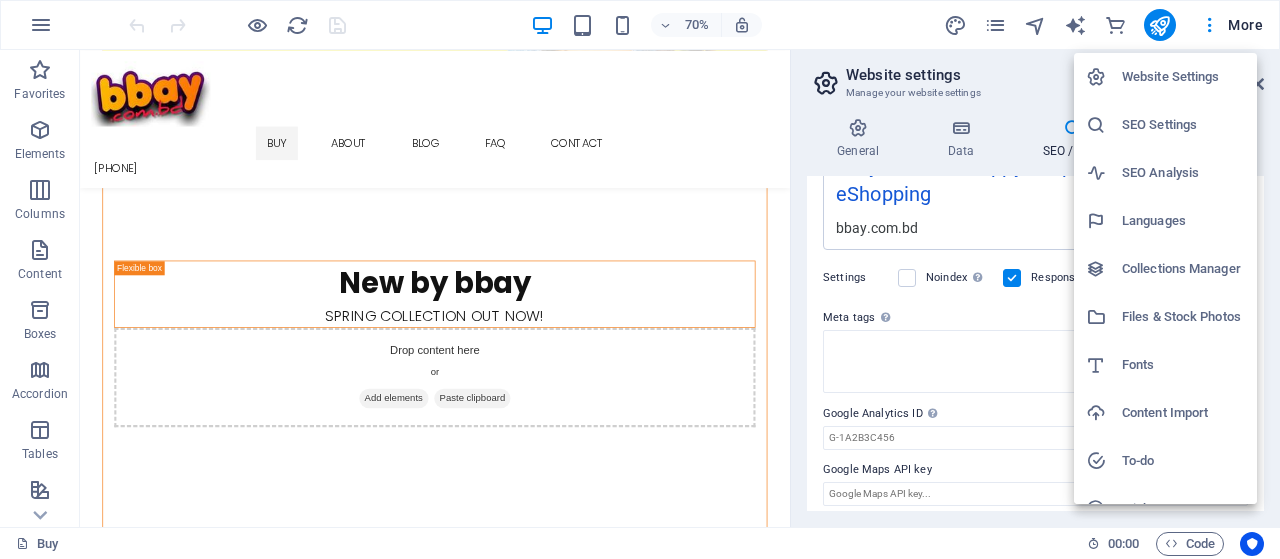 click at bounding box center (640, 279) 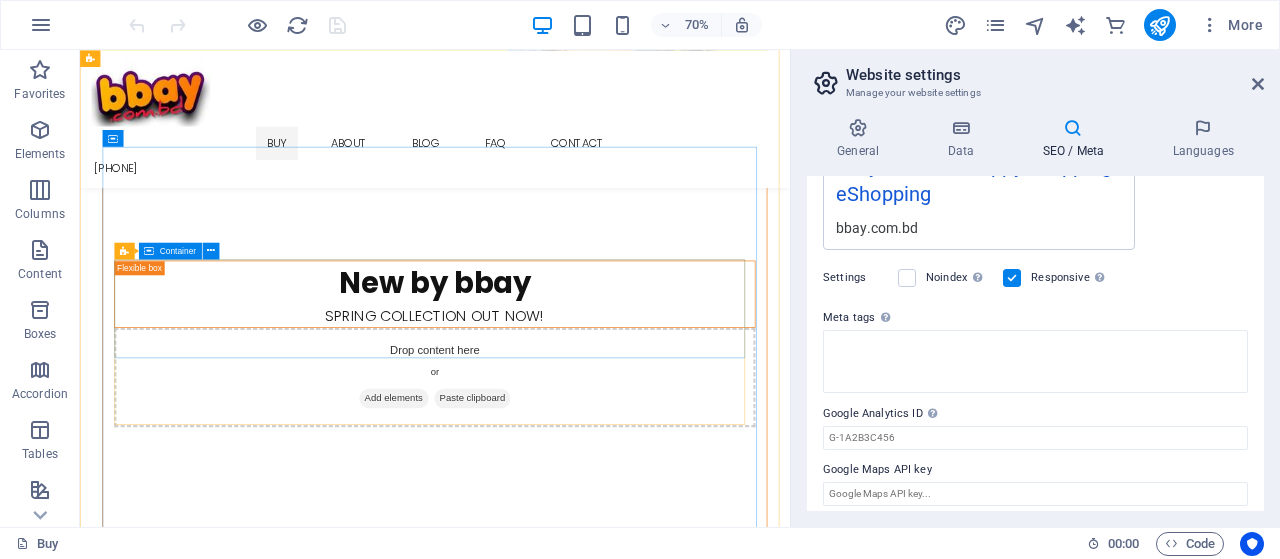 scroll, scrollTop: 68, scrollLeft: 0, axis: vertical 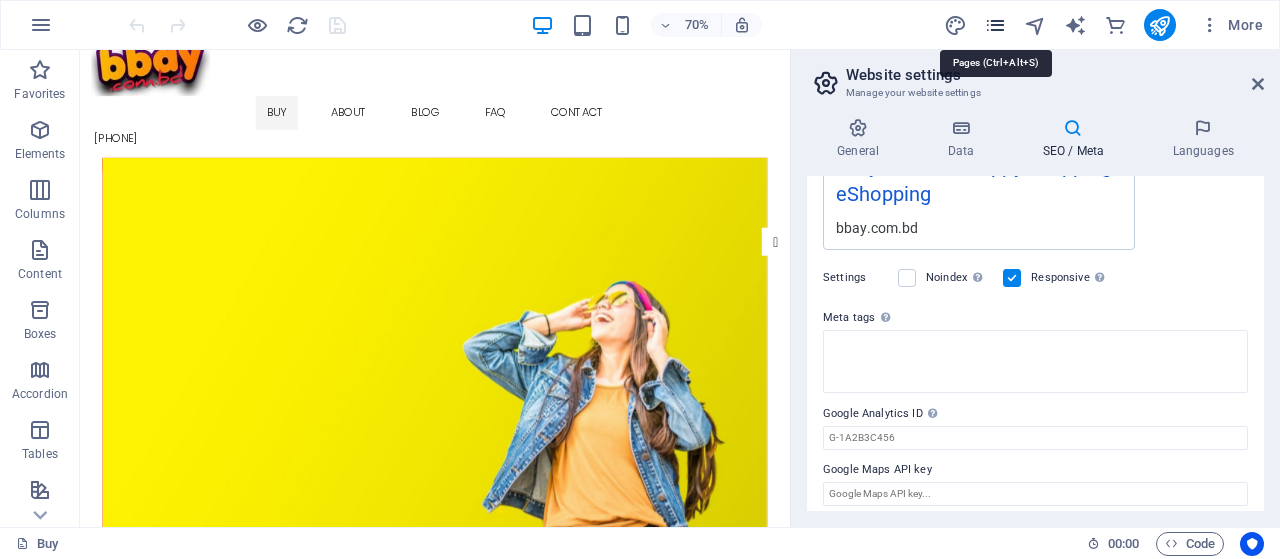click at bounding box center [995, 25] 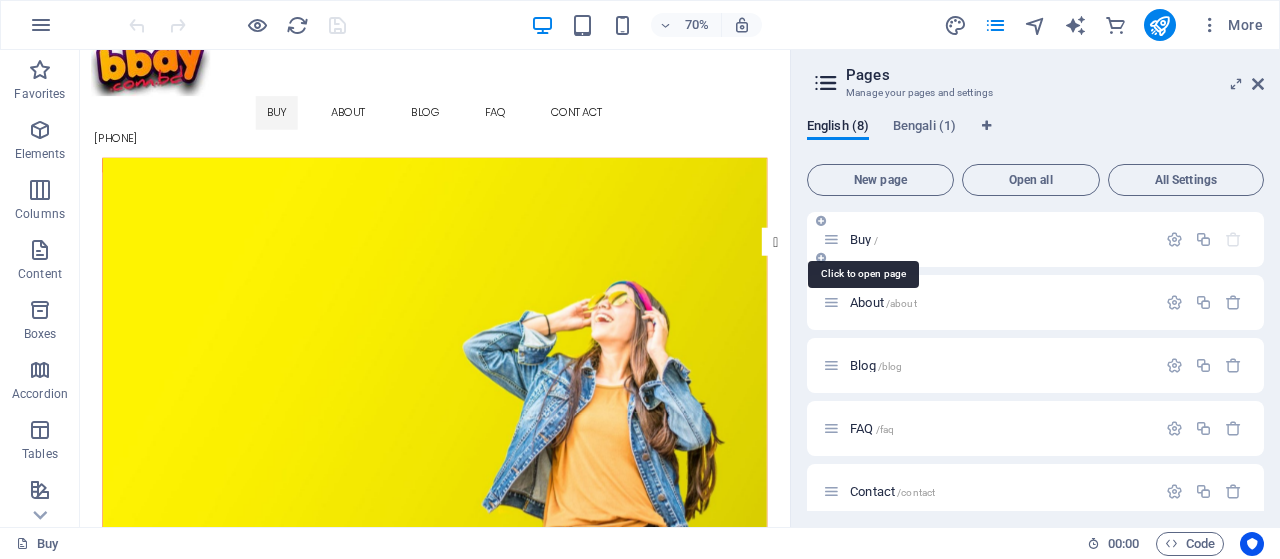 click on "Buy /" at bounding box center [864, 239] 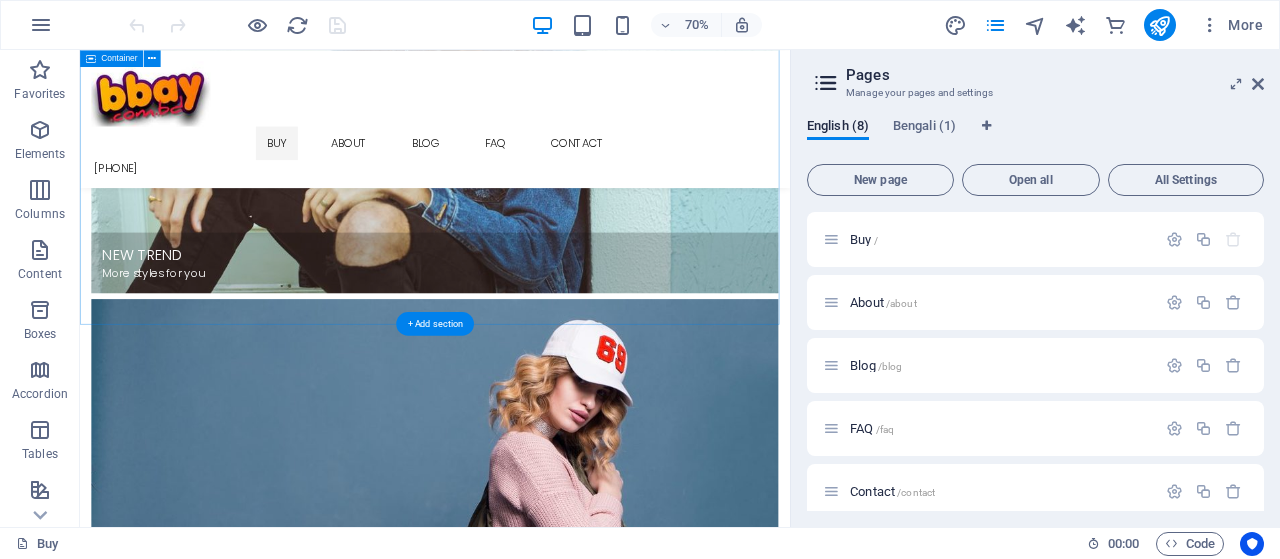 scroll, scrollTop: 4568, scrollLeft: 0, axis: vertical 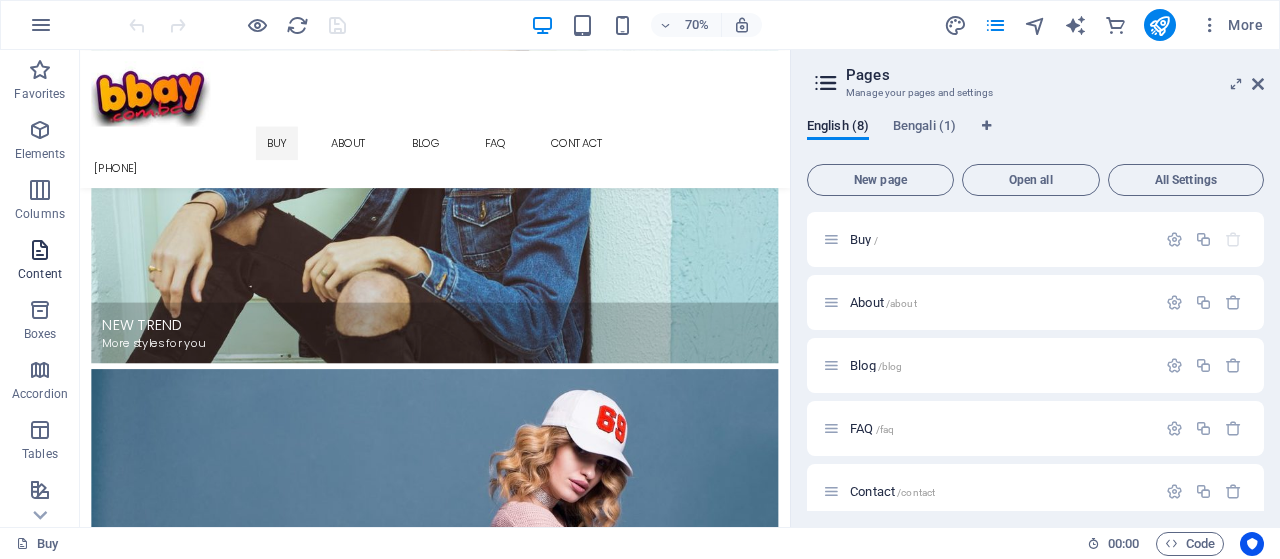 click at bounding box center (40, 250) 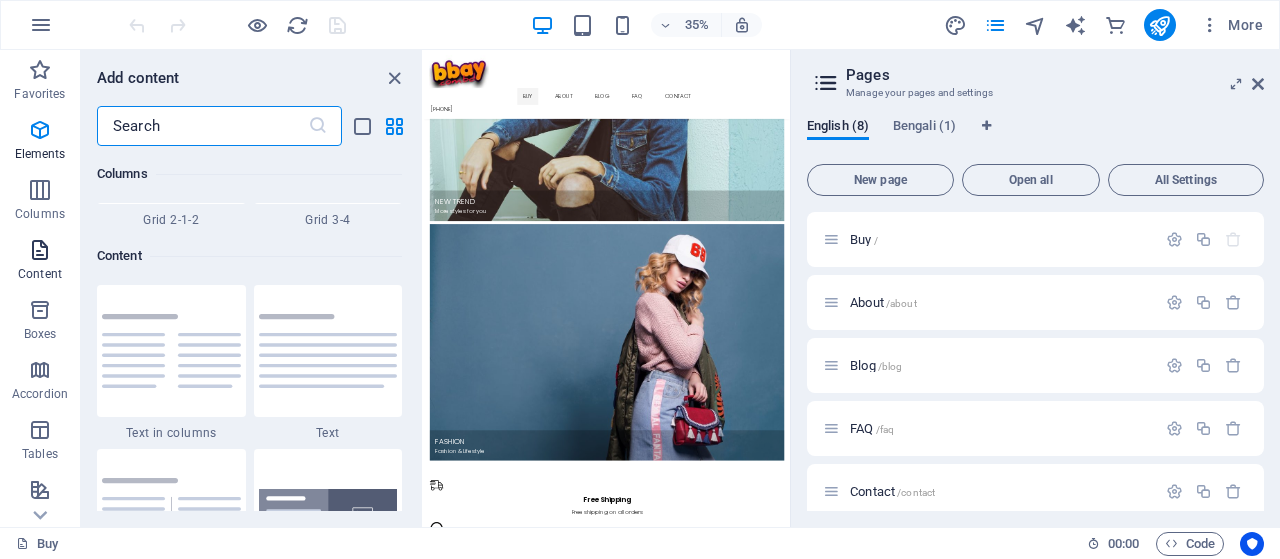 scroll, scrollTop: 3499, scrollLeft: 0, axis: vertical 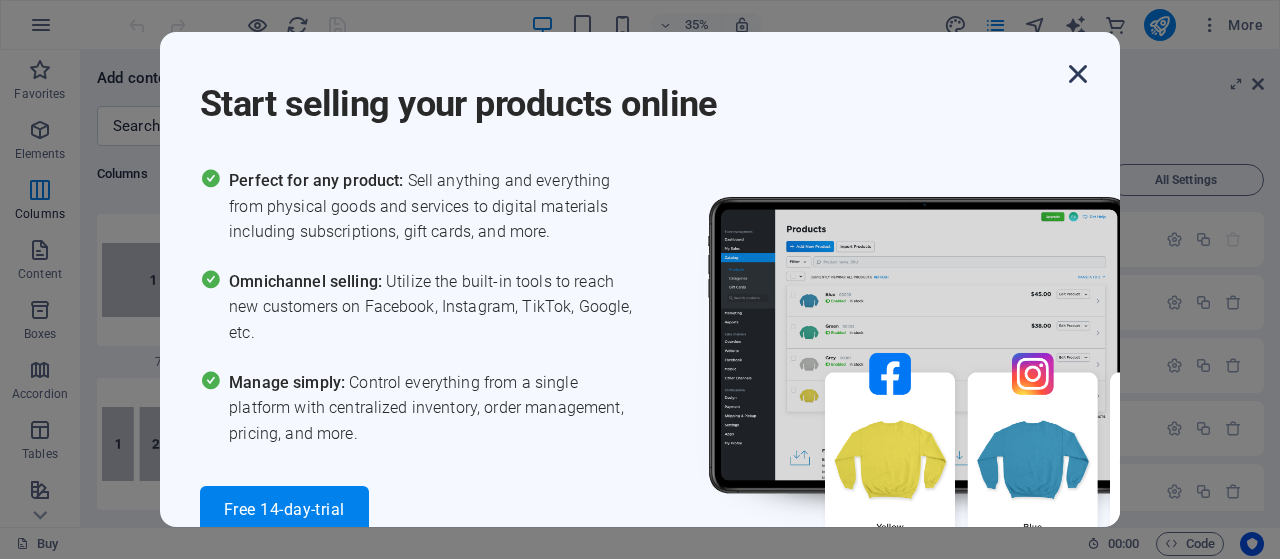 click at bounding box center [1078, 74] 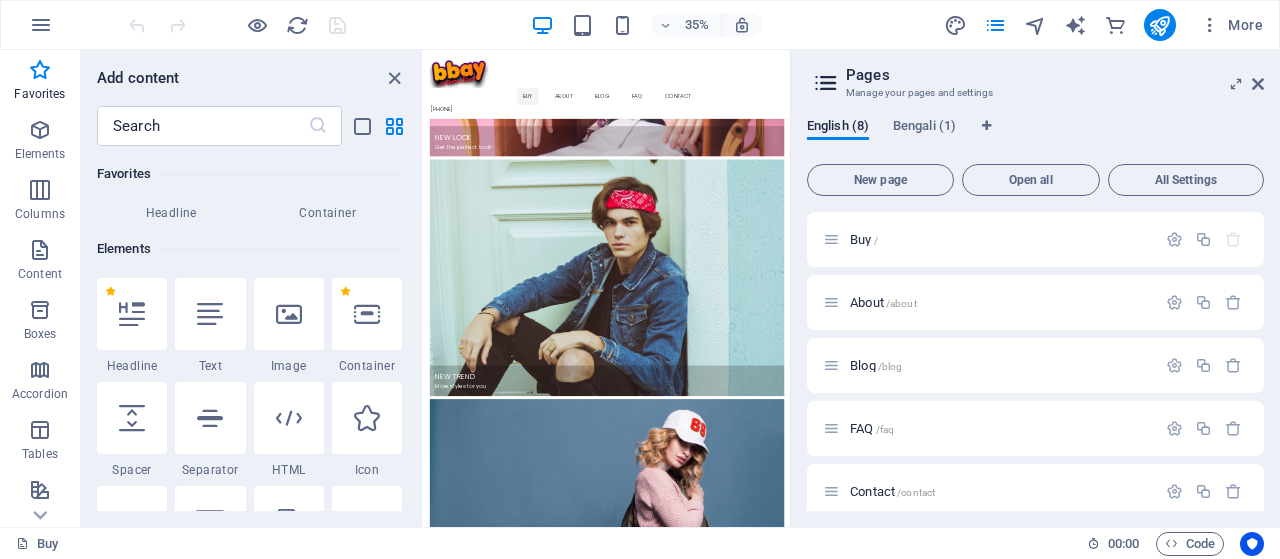 scroll, scrollTop: 0, scrollLeft: 0, axis: both 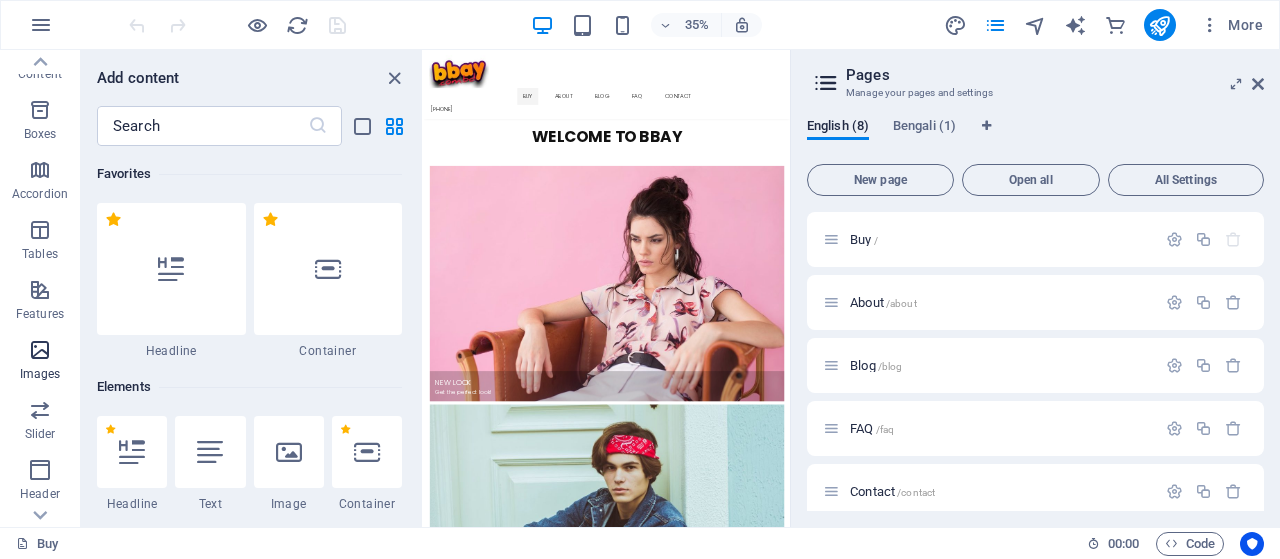 click at bounding box center [40, 350] 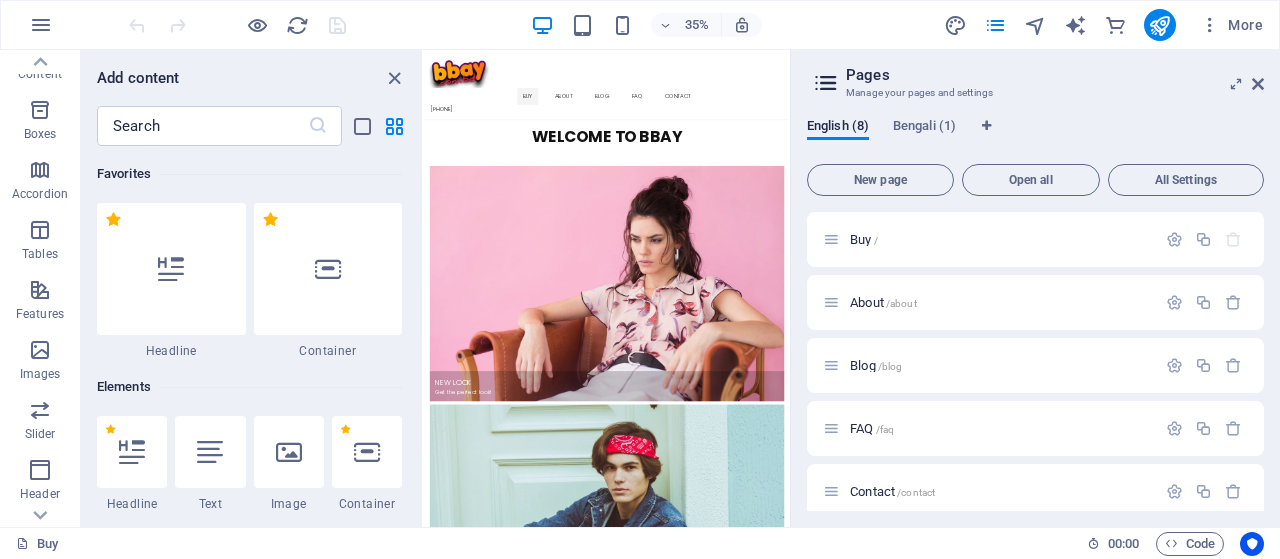 scroll, scrollTop: 0, scrollLeft: 0, axis: both 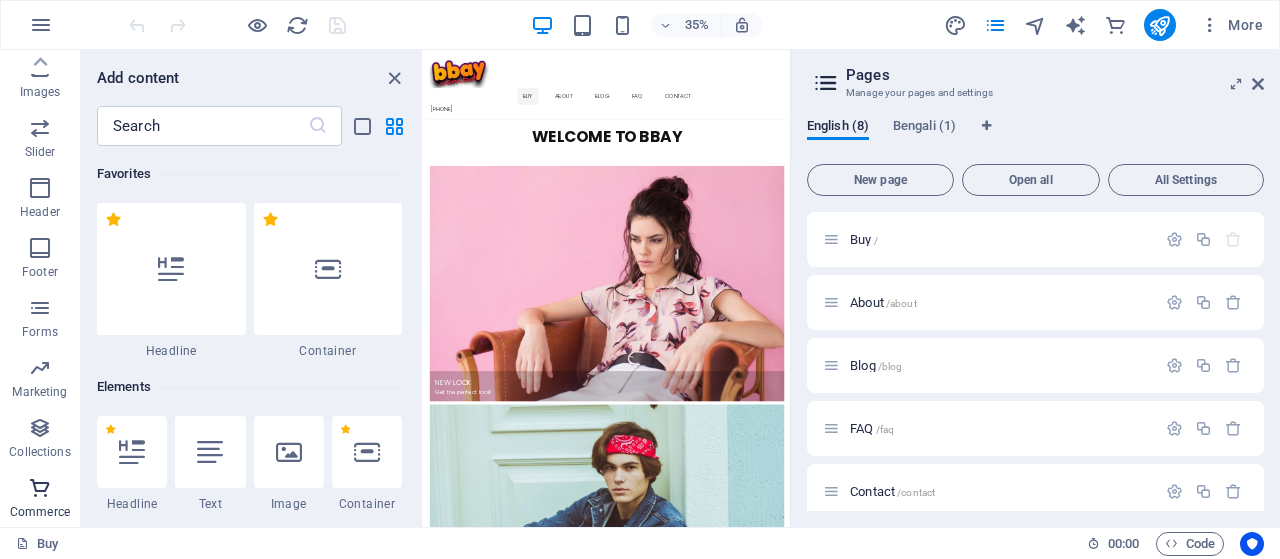 click at bounding box center (40, 488) 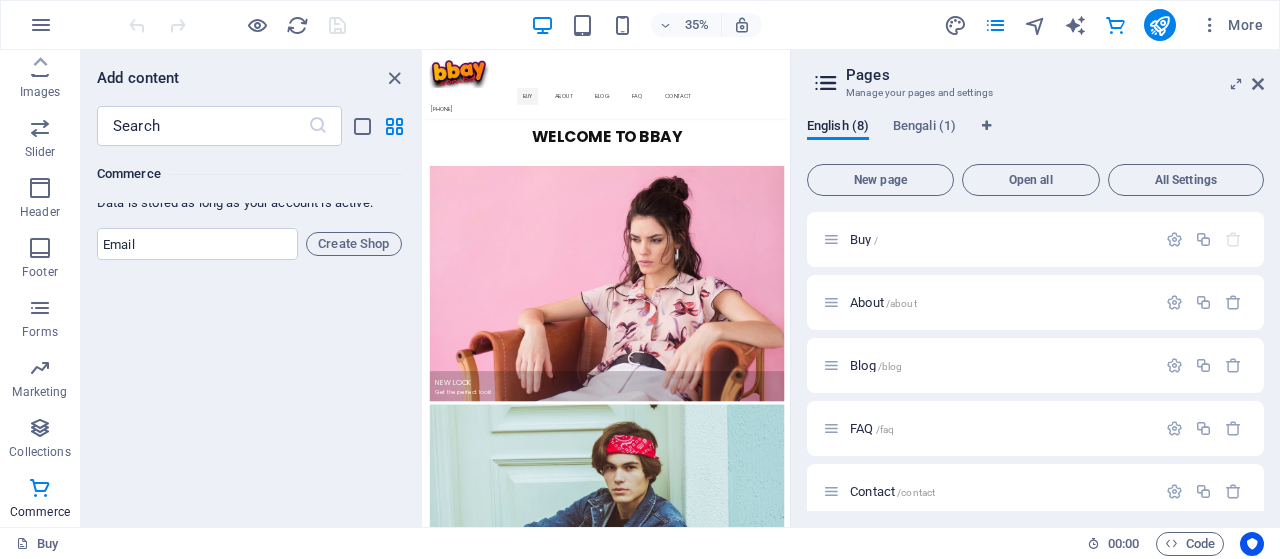 scroll, scrollTop: 19474, scrollLeft: 0, axis: vertical 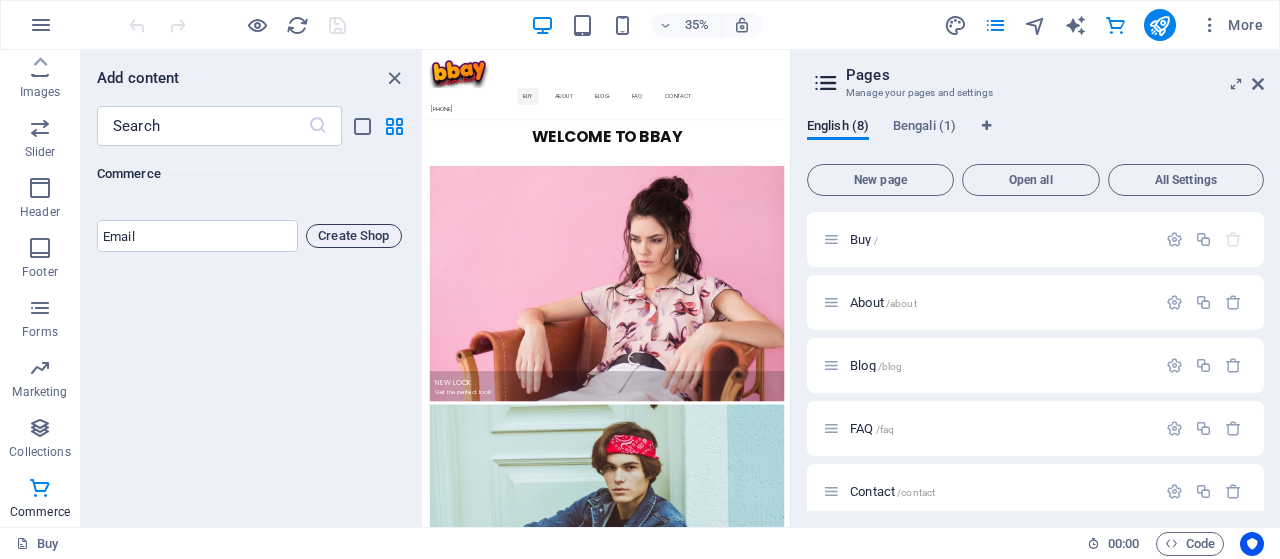 click on "Create Shop" at bounding box center [354, 236] 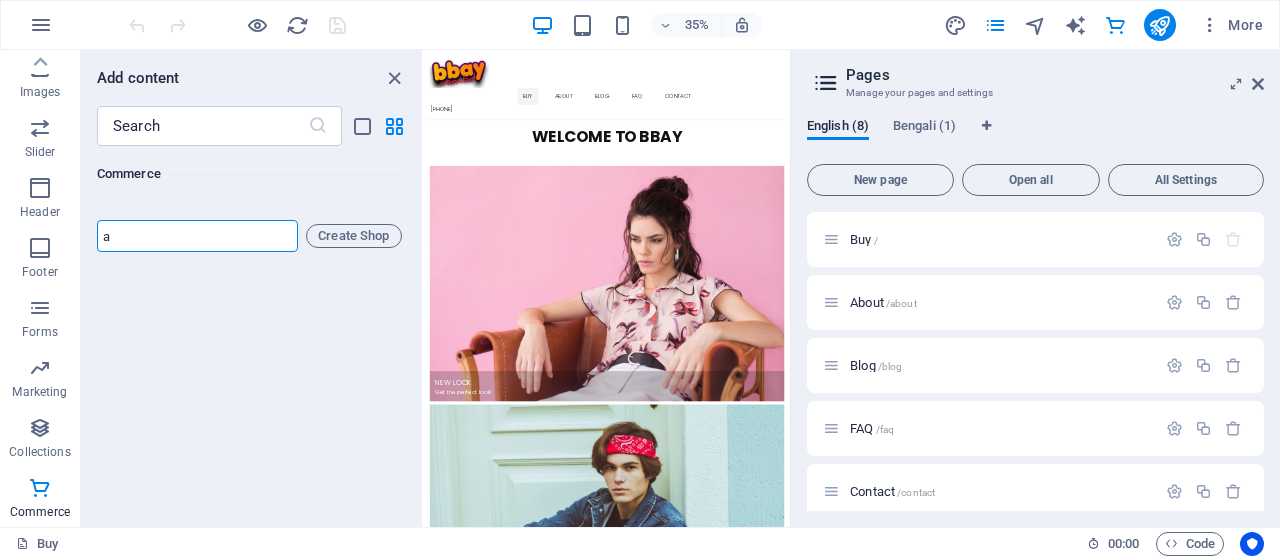 type on "[USERNAME]@example.com" 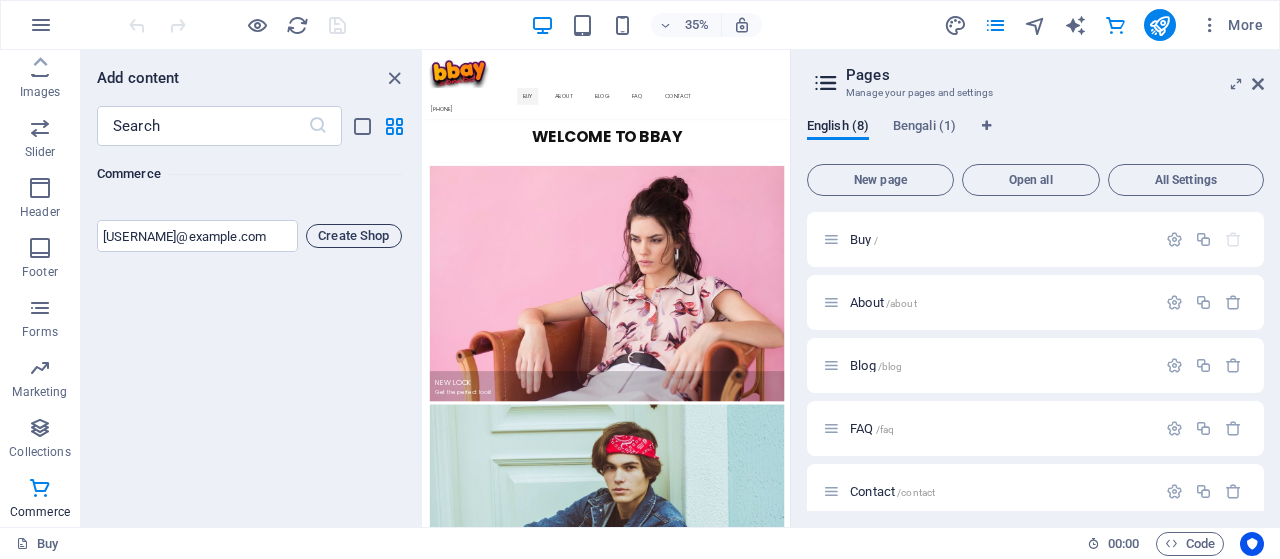 click on "Create Shop" at bounding box center [354, 236] 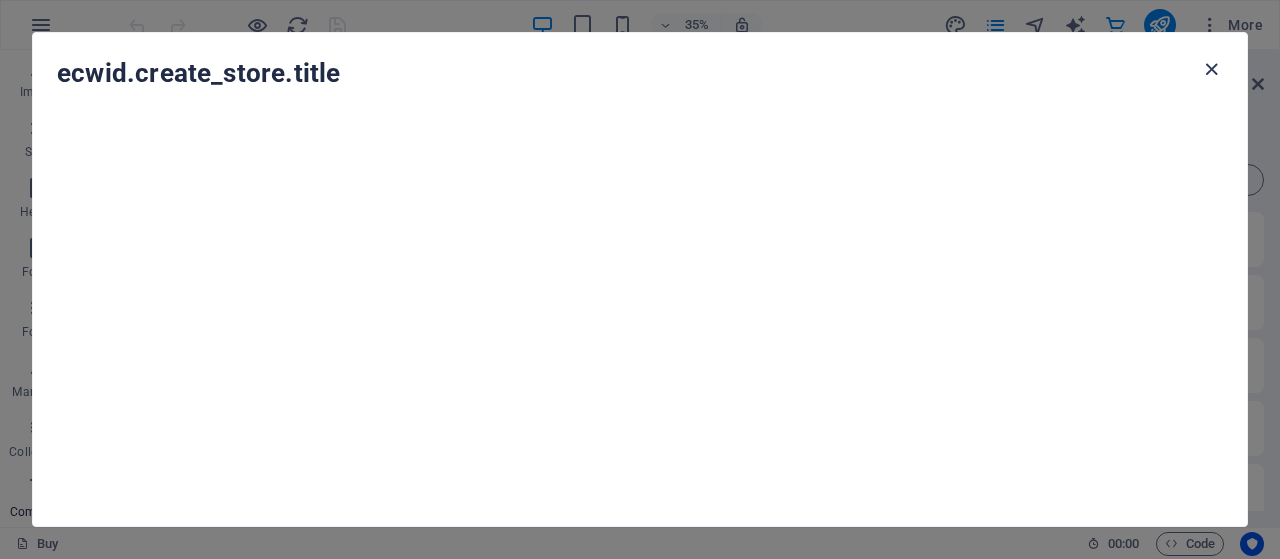 click at bounding box center [1211, 69] 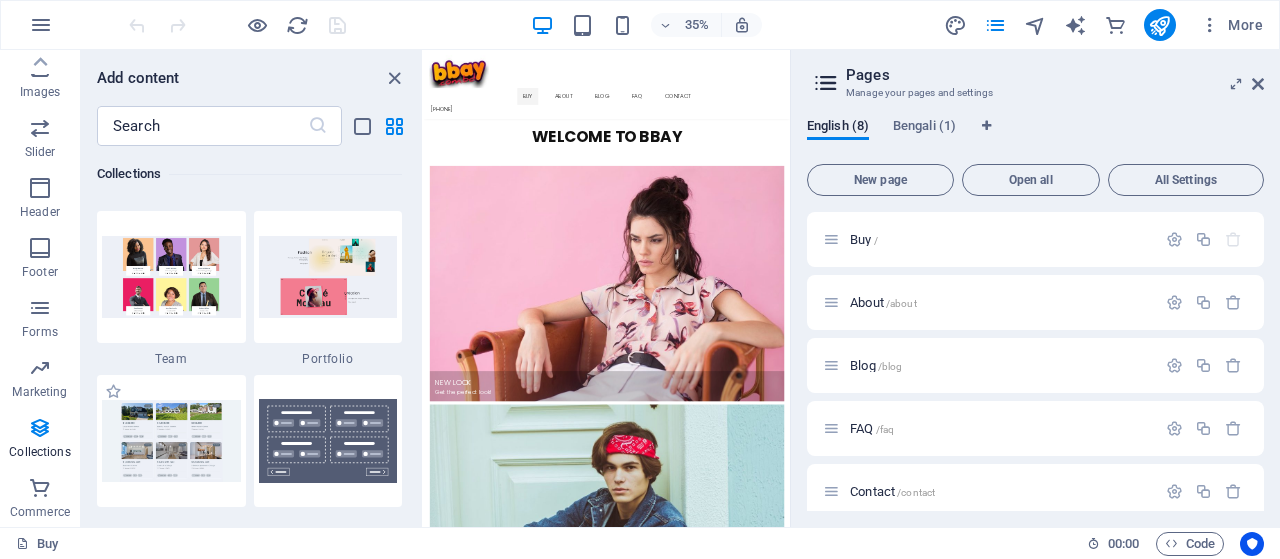 scroll, scrollTop: 18774, scrollLeft: 0, axis: vertical 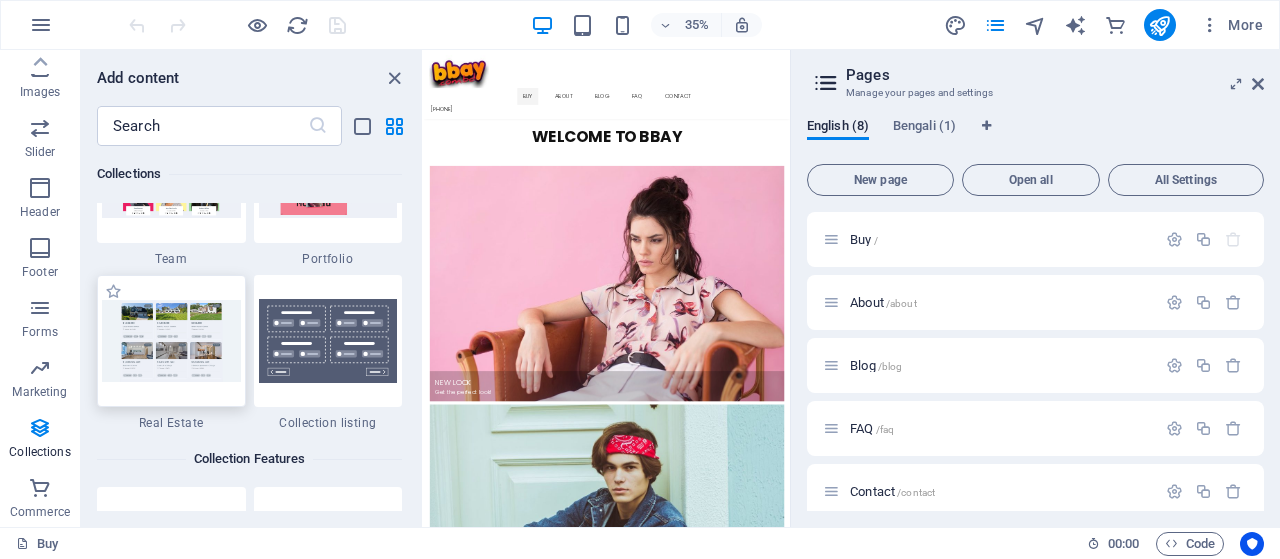 click at bounding box center (171, 340) 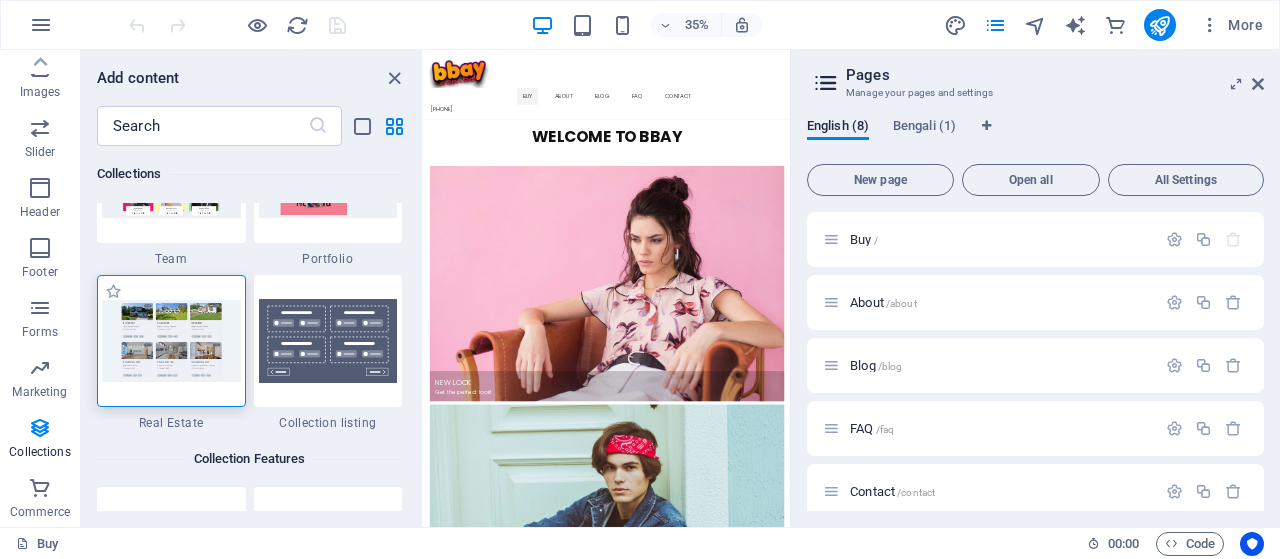 click at bounding box center (171, 340) 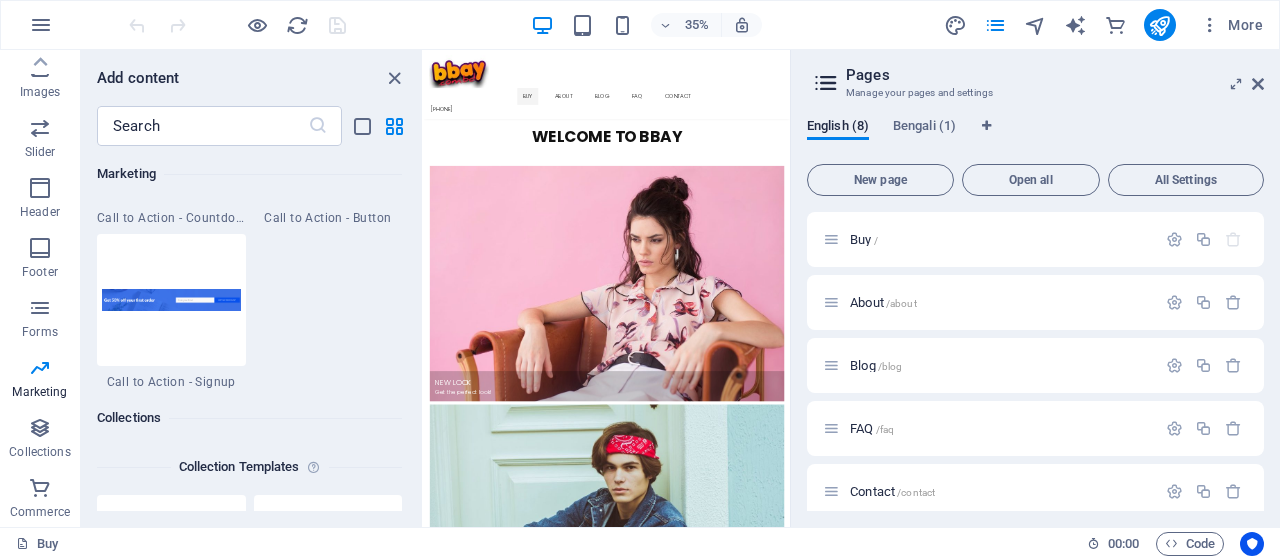 scroll, scrollTop: 17874, scrollLeft: 0, axis: vertical 